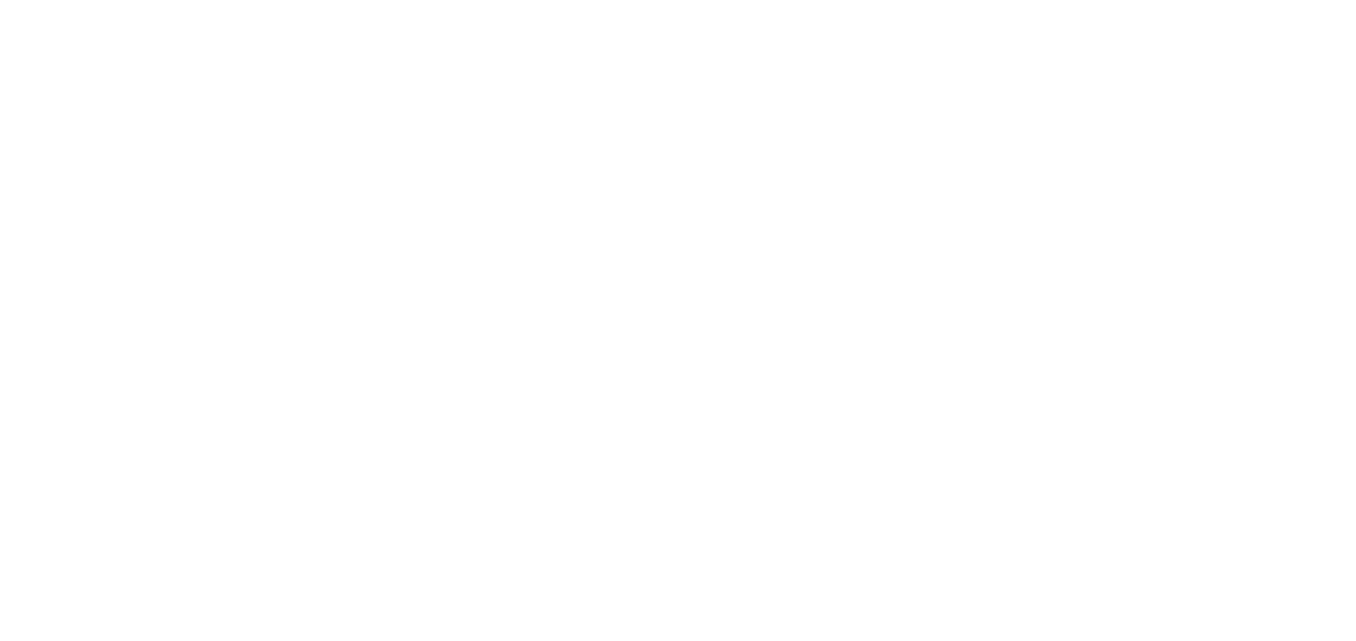 scroll, scrollTop: 0, scrollLeft: 0, axis: both 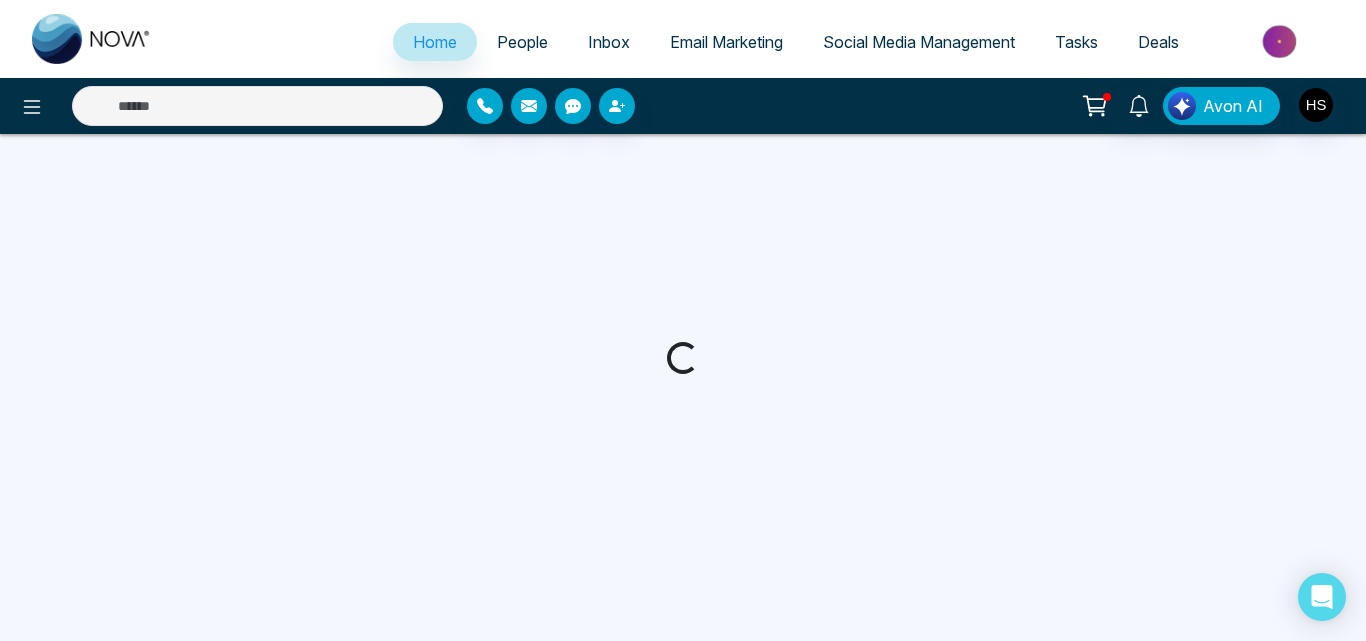 select on "*" 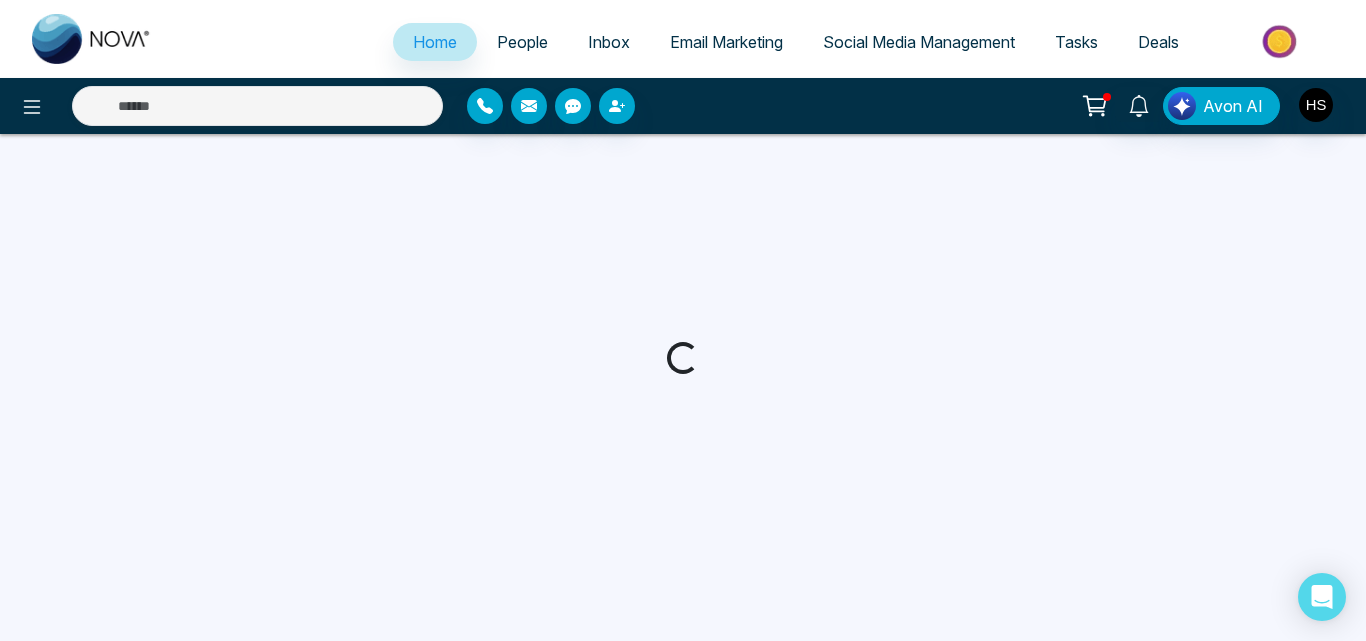 select on "*" 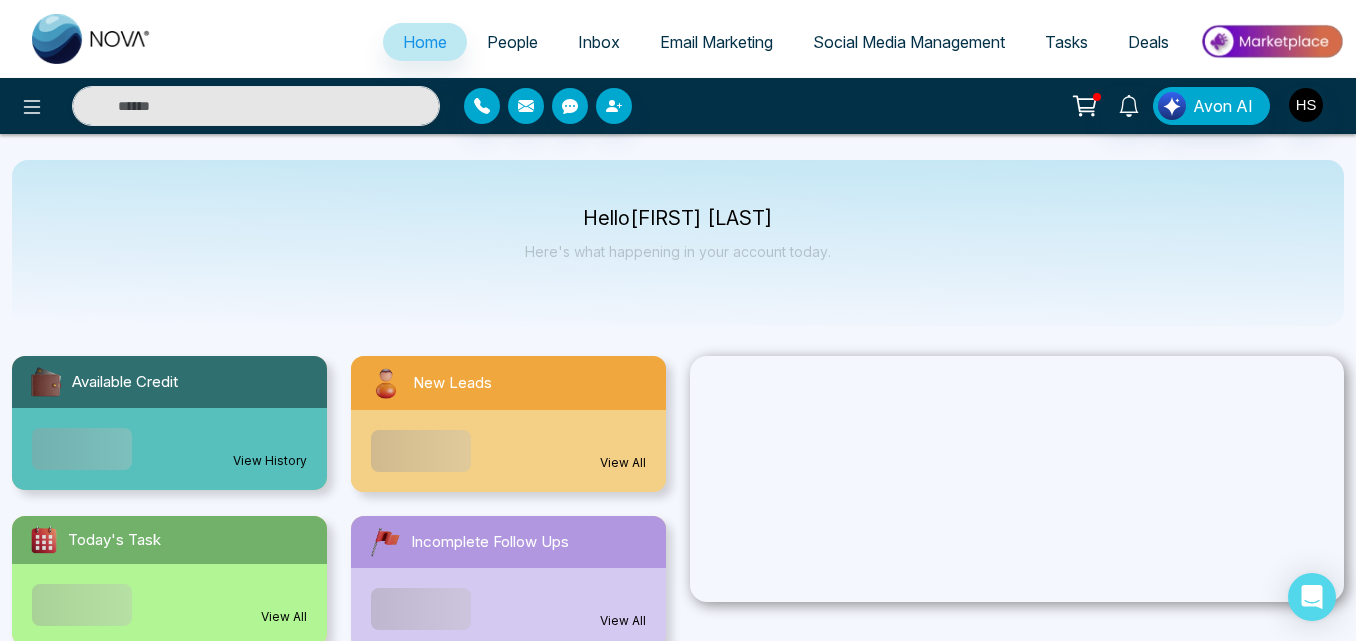 click on "People" at bounding box center [512, 42] 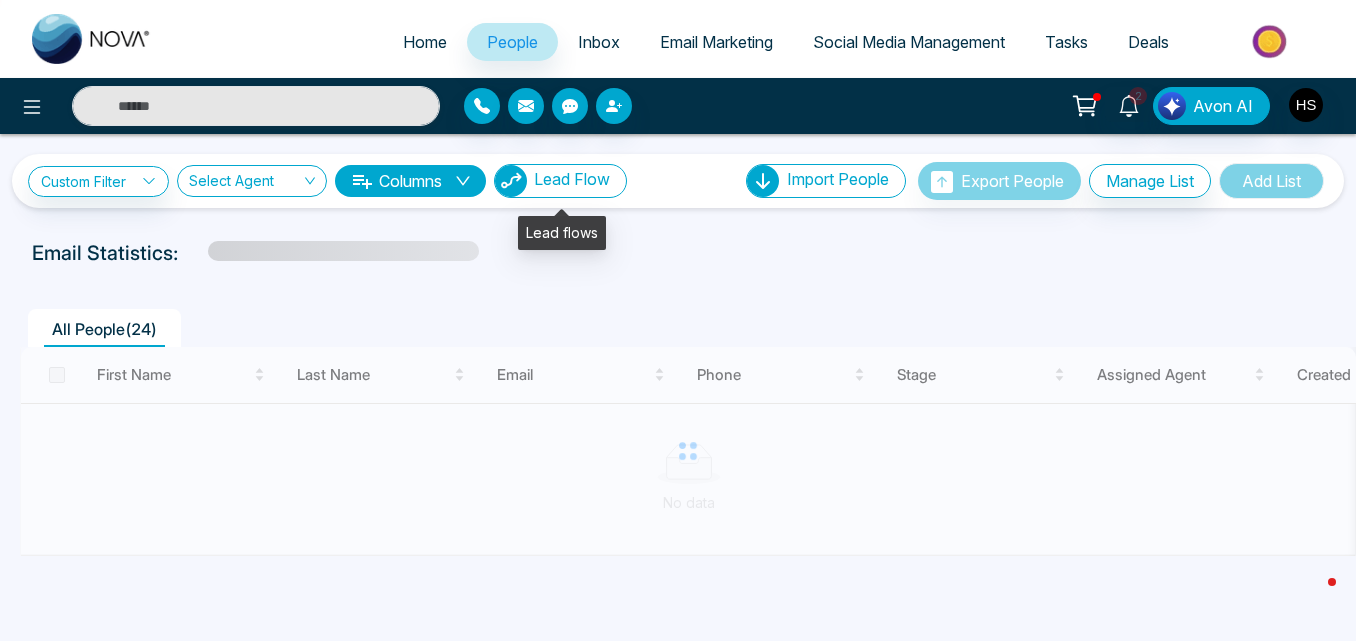 click on "Lead Flow" at bounding box center (572, 179) 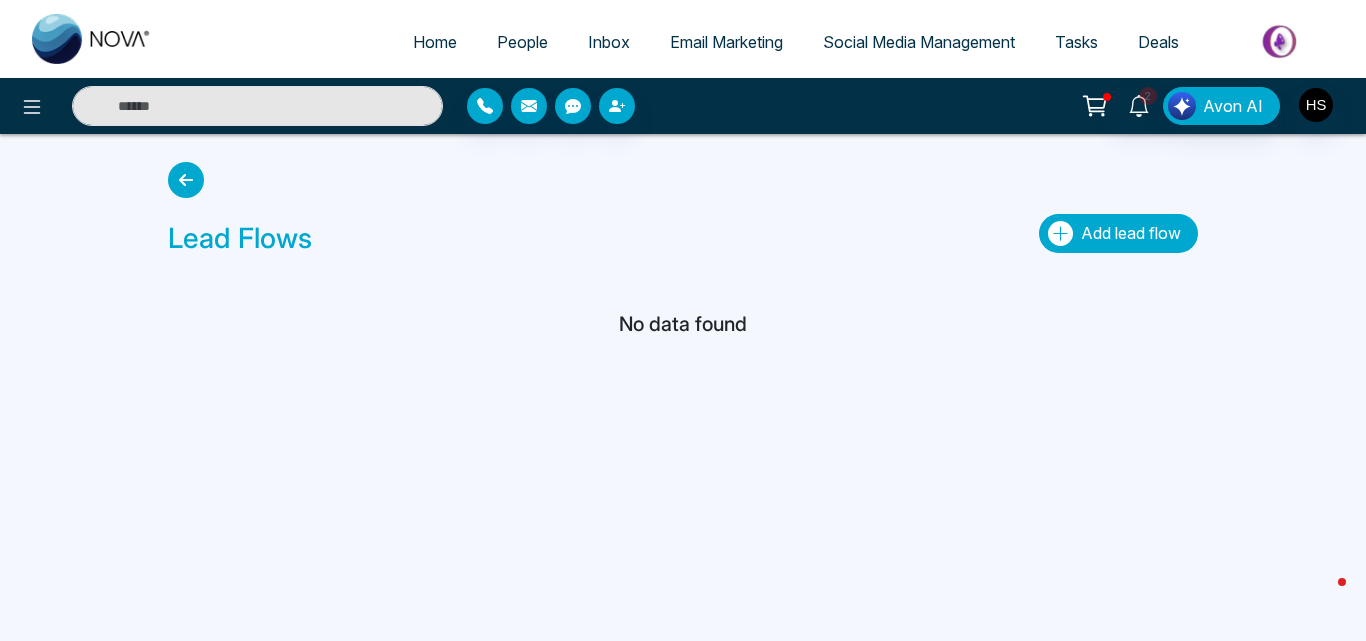 click on "Add lead flow" at bounding box center [1131, 233] 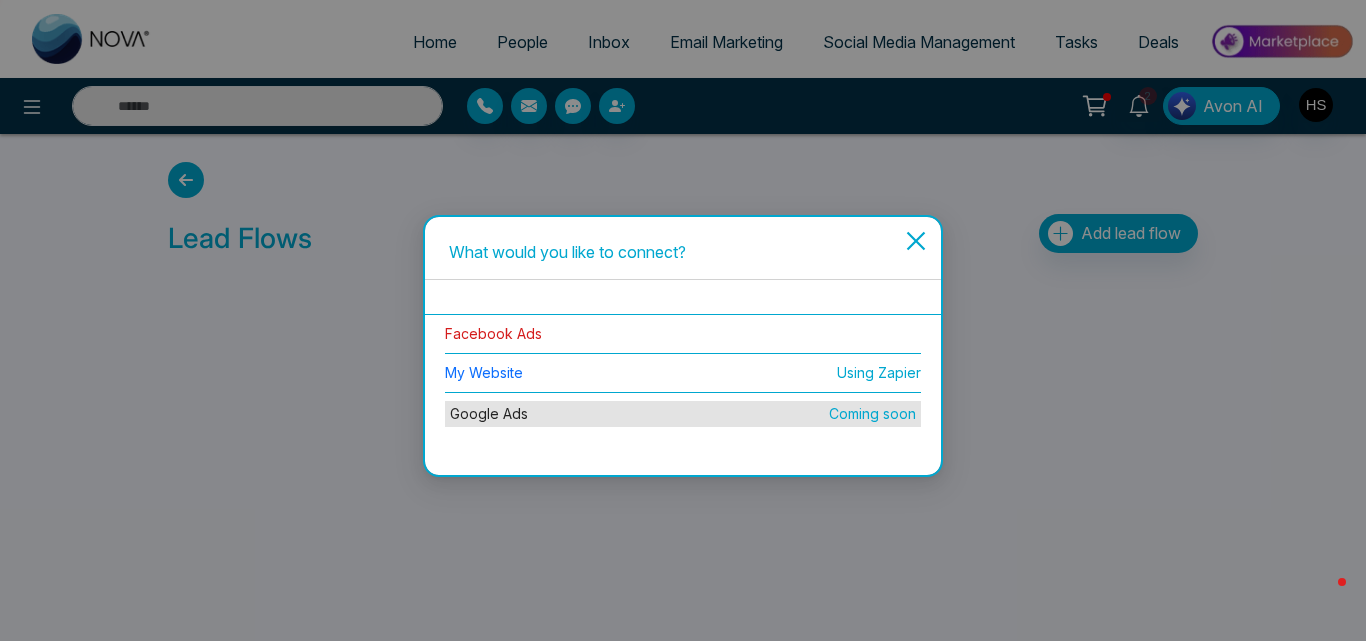 click on "Facebook Ads" at bounding box center (493, 333) 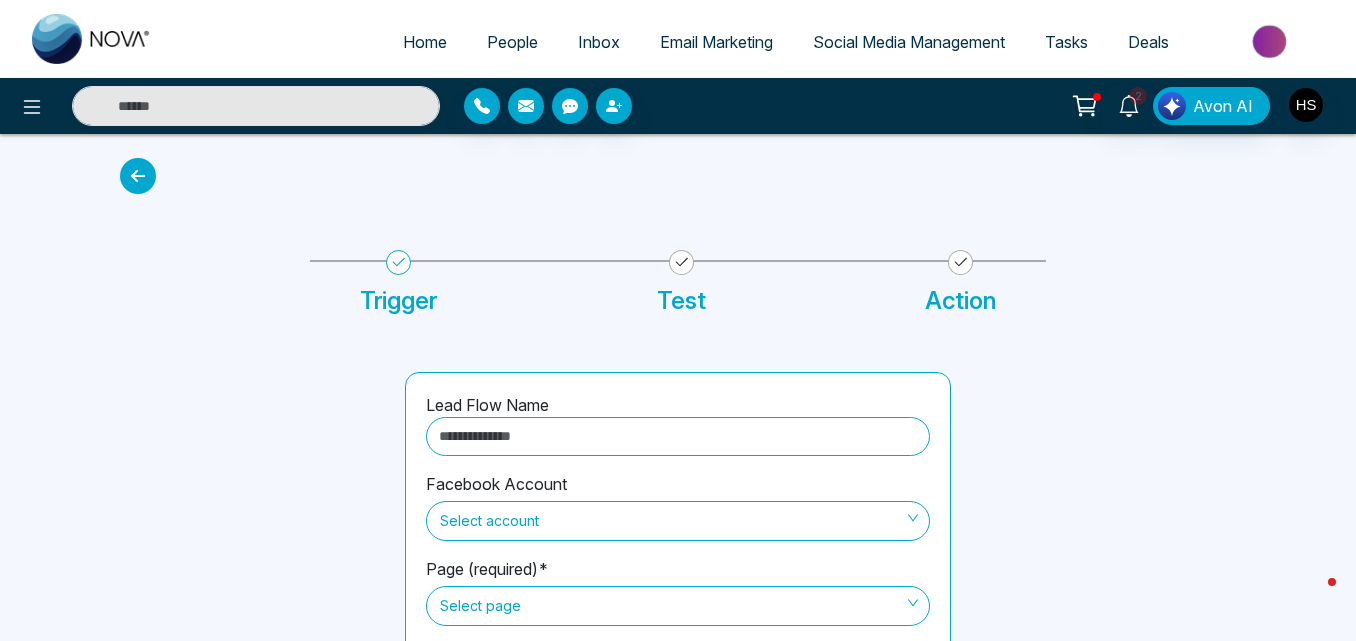click at bounding box center (678, 436) 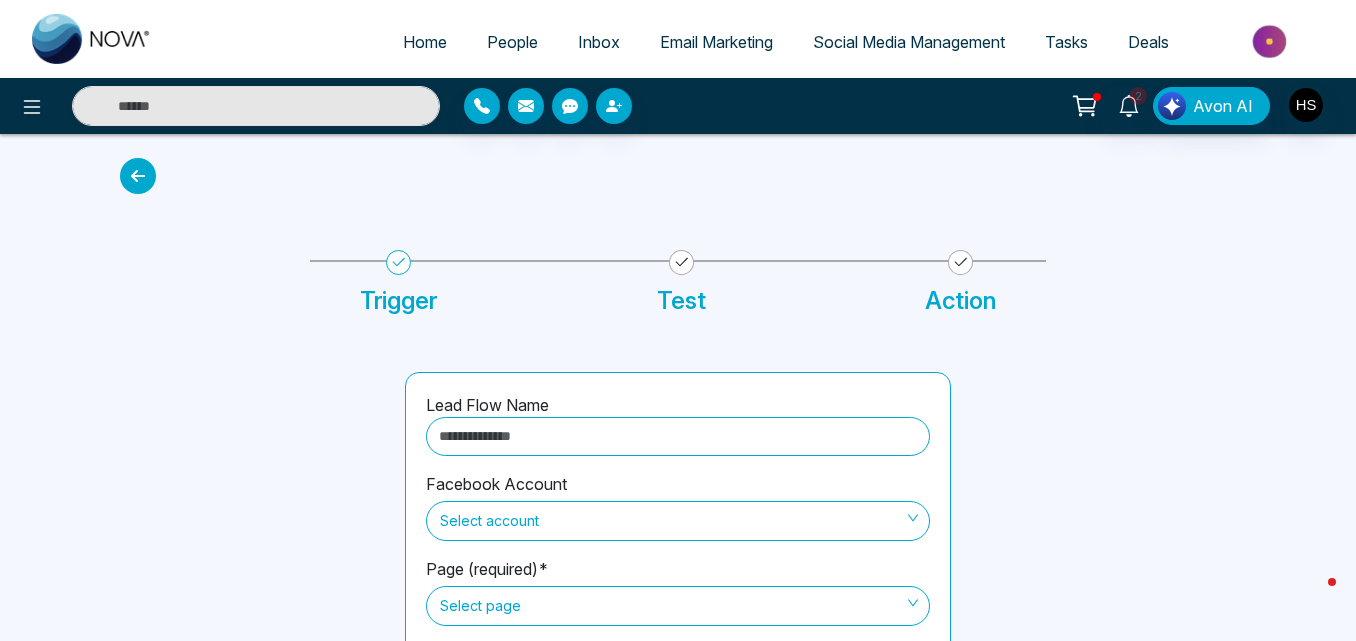 type on "**********" 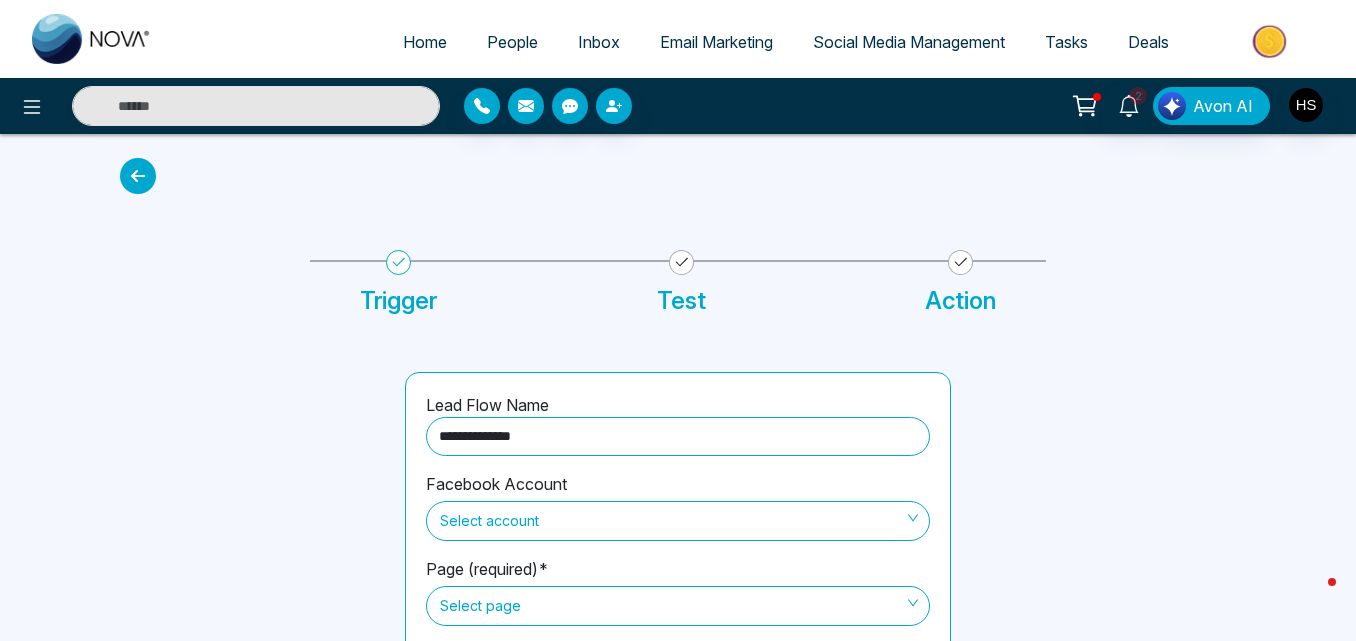 click on "Select account" at bounding box center (678, 521) 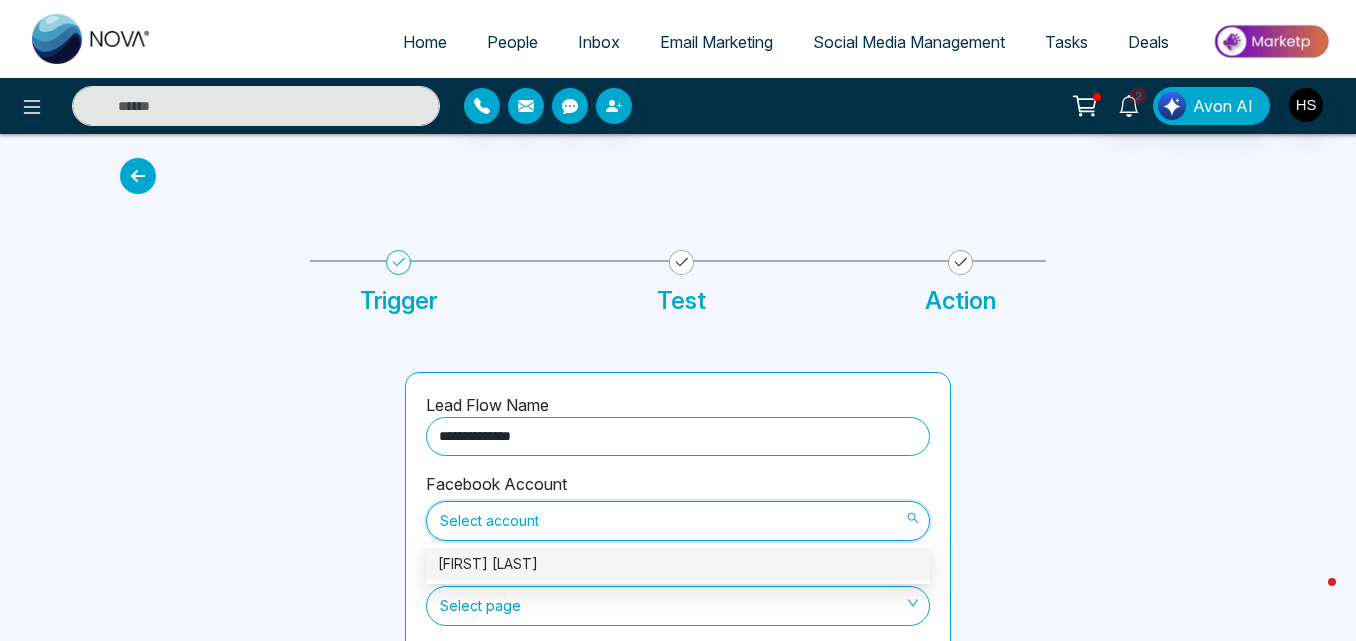 click on "Select account" at bounding box center [678, 521] 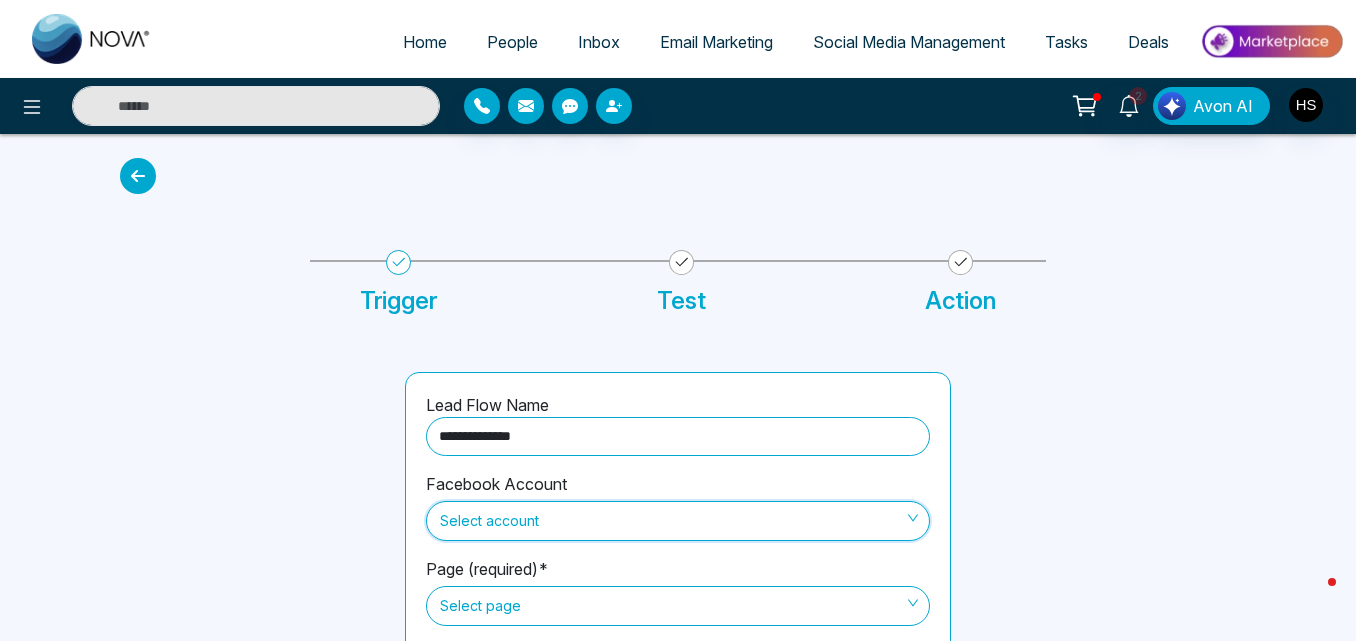 scroll, scrollTop: 170, scrollLeft: 0, axis: vertical 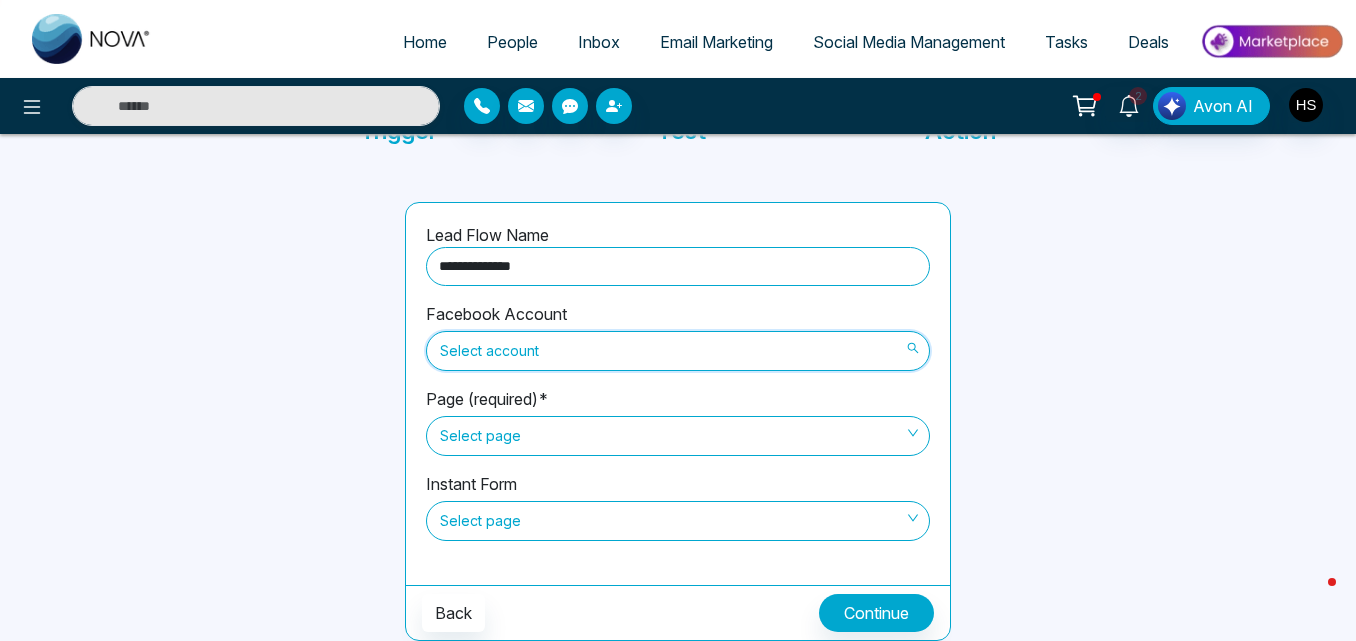 click on "Select account" at bounding box center [678, 351] 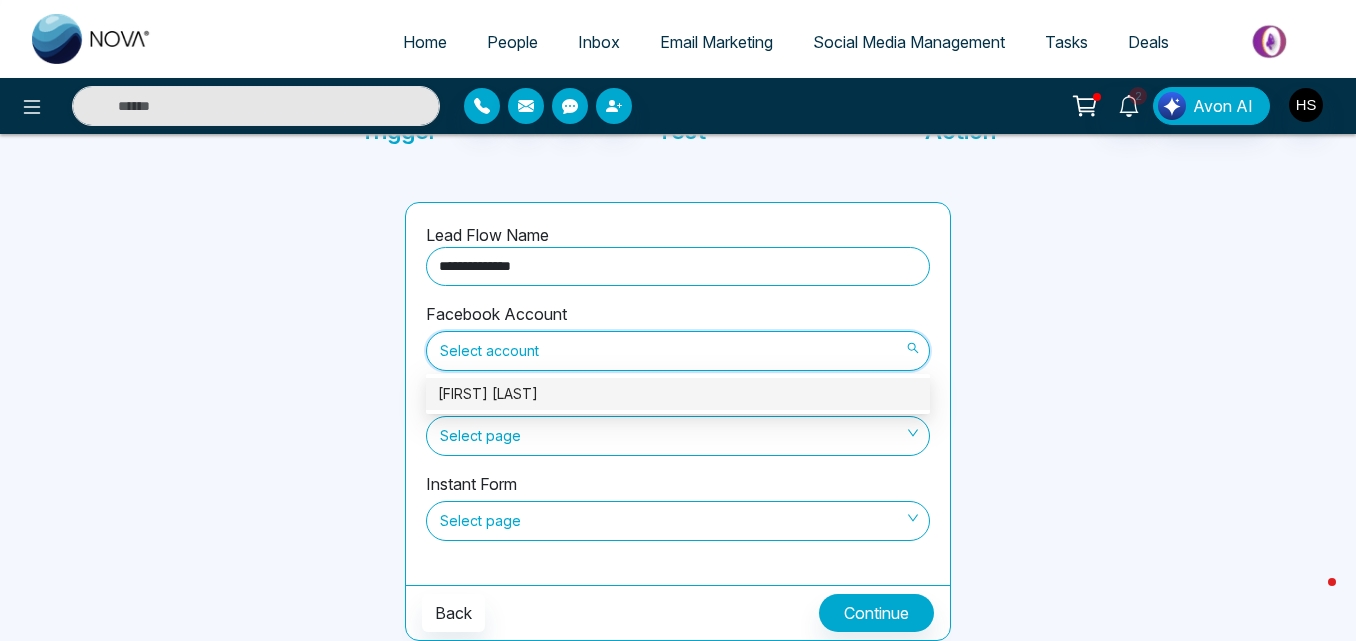 click on "[FIRST] [LAST]" at bounding box center [678, 394] 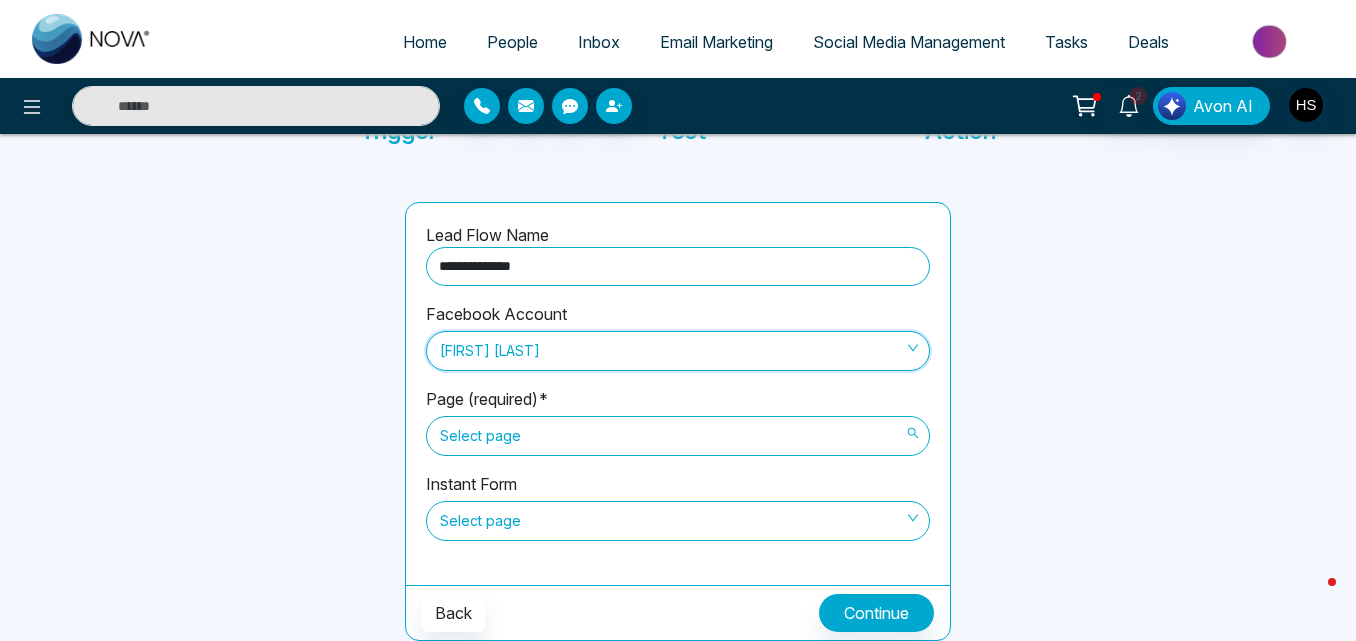 click on "Select page" at bounding box center [678, 436] 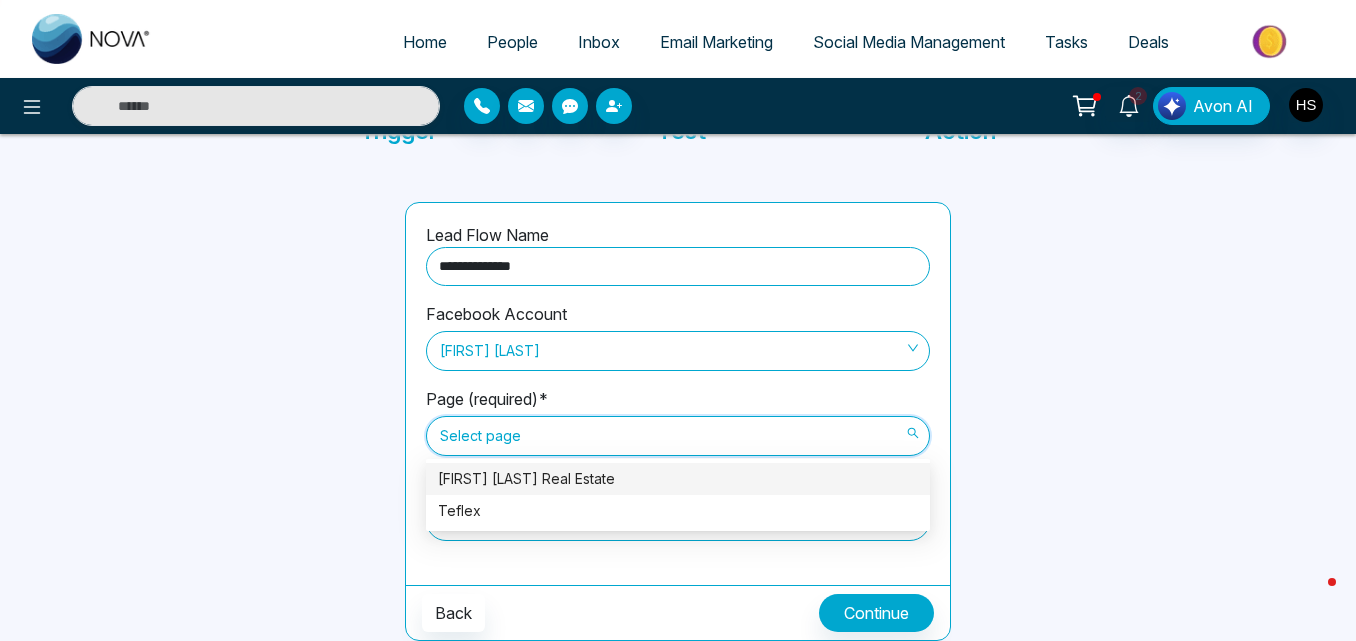 click on "[FIRST] [LAST] Real Estate" at bounding box center [678, 479] 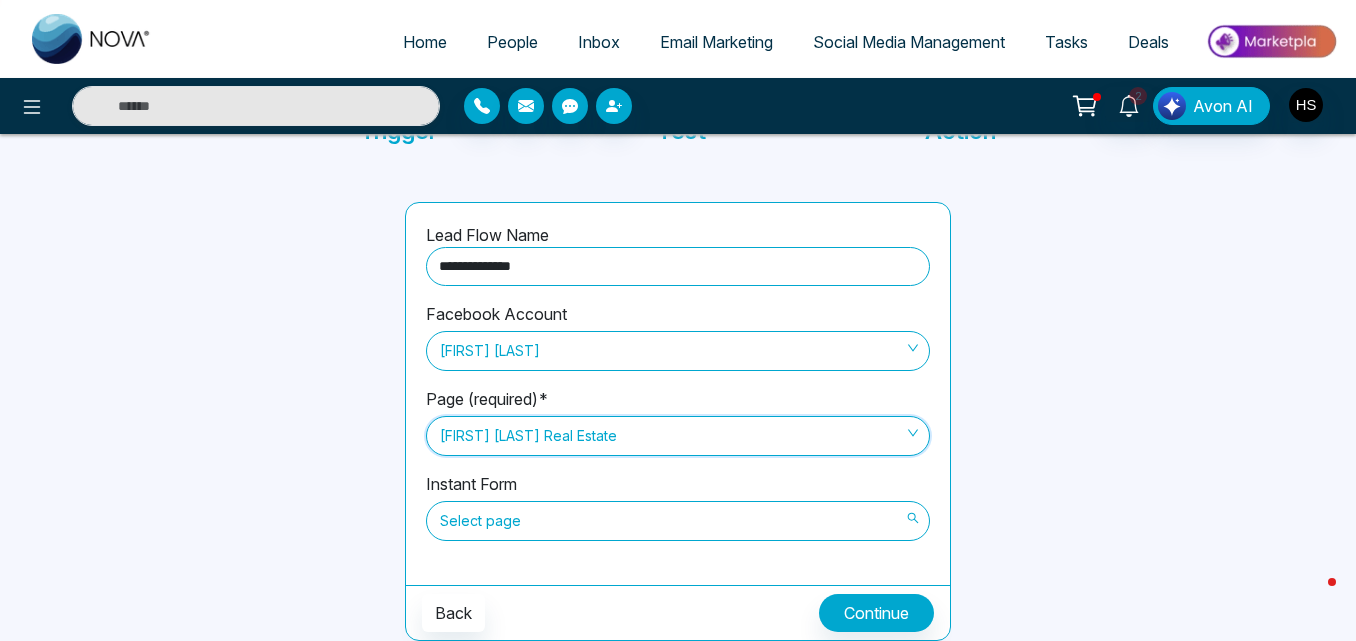 click on "Select page" at bounding box center [678, 521] 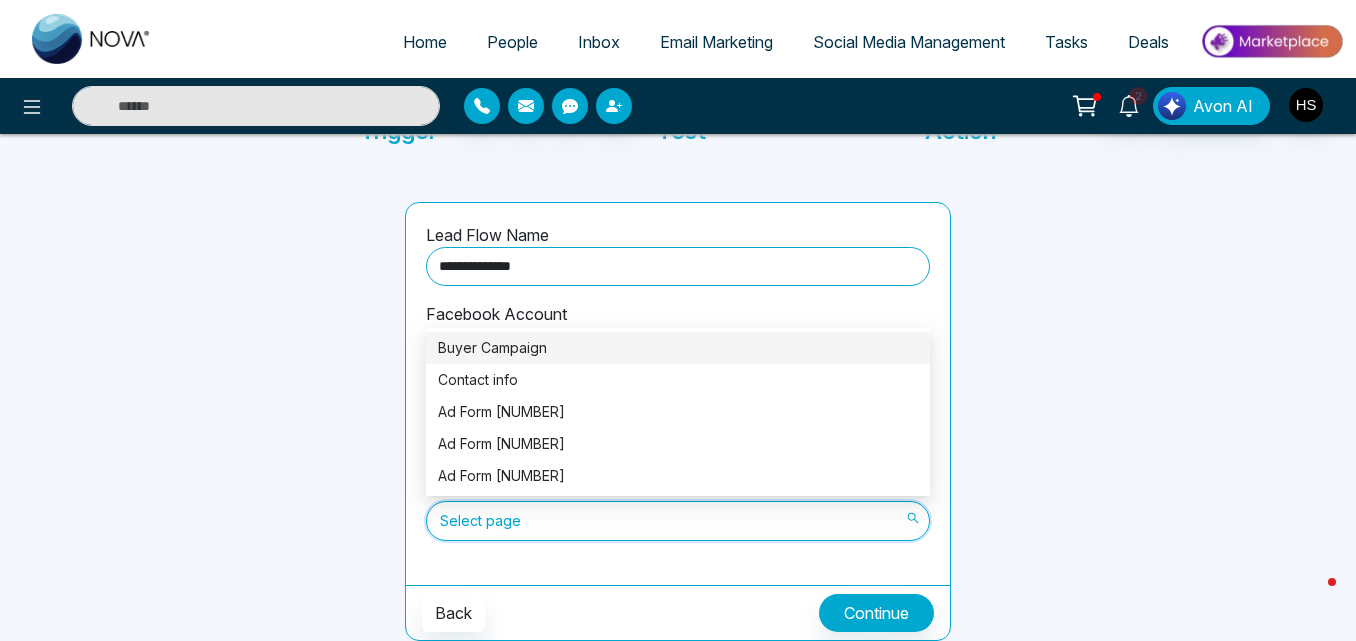 click on "Buyer Campaign" at bounding box center [678, 348] 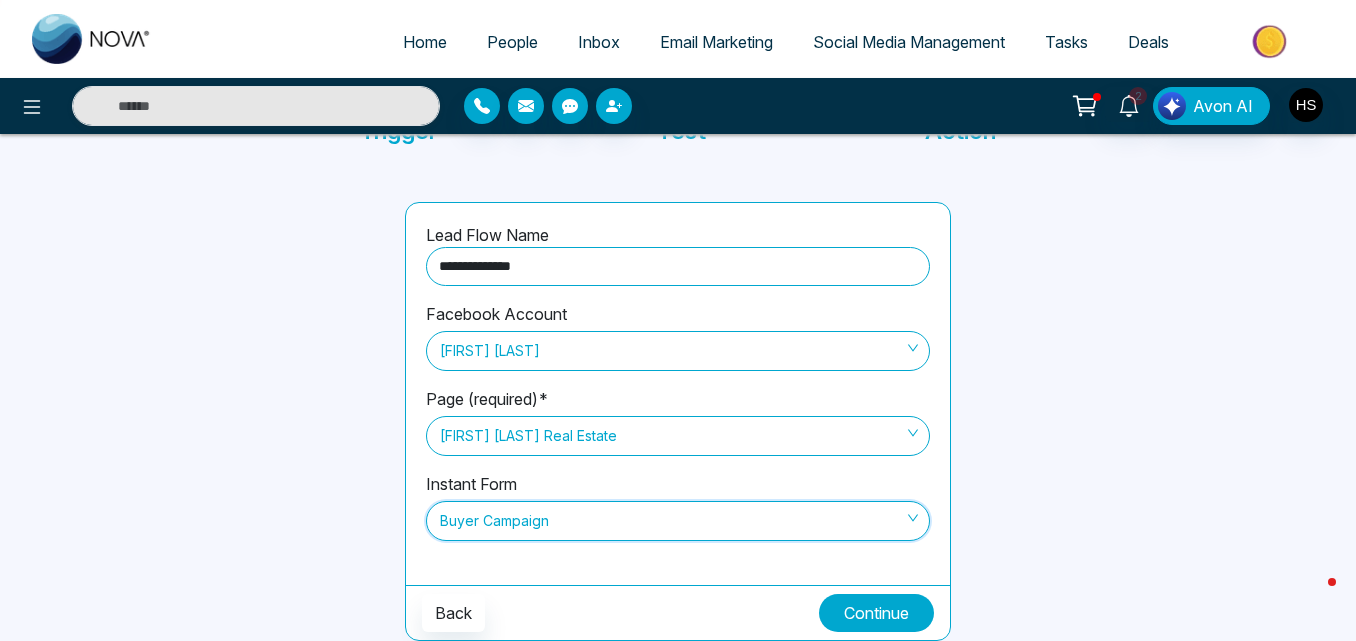 click on "Continue" at bounding box center (876, 613) 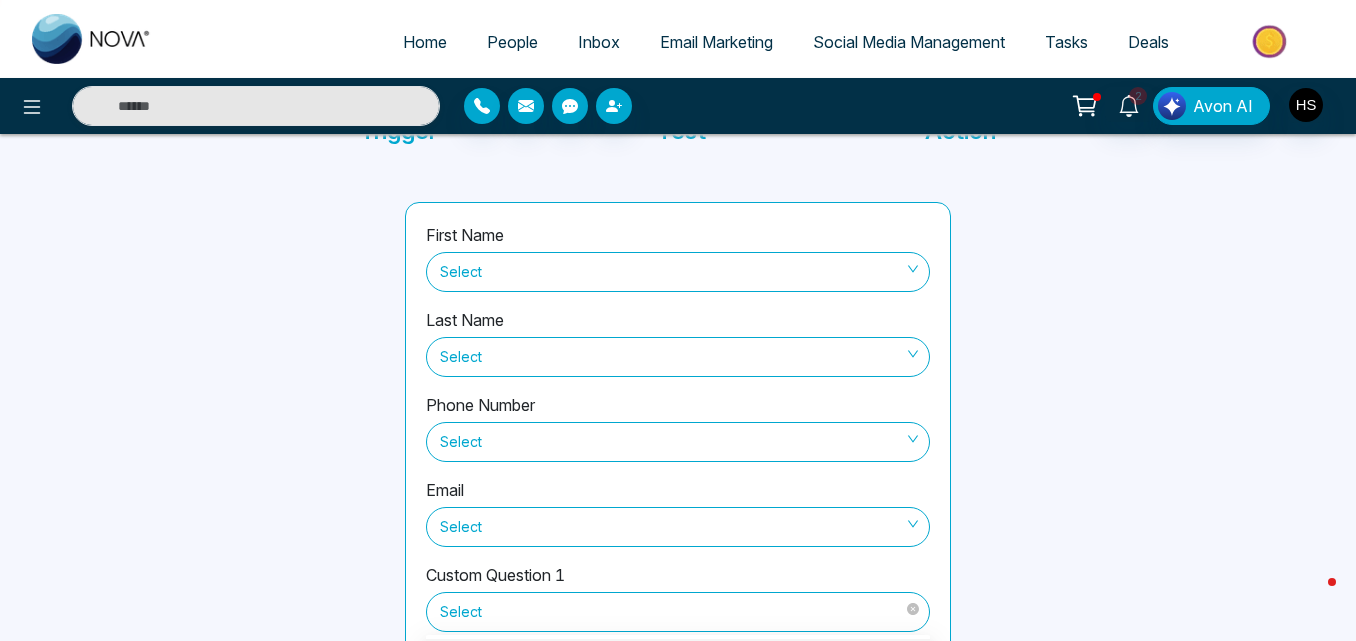 click on "Select" at bounding box center (678, 612) 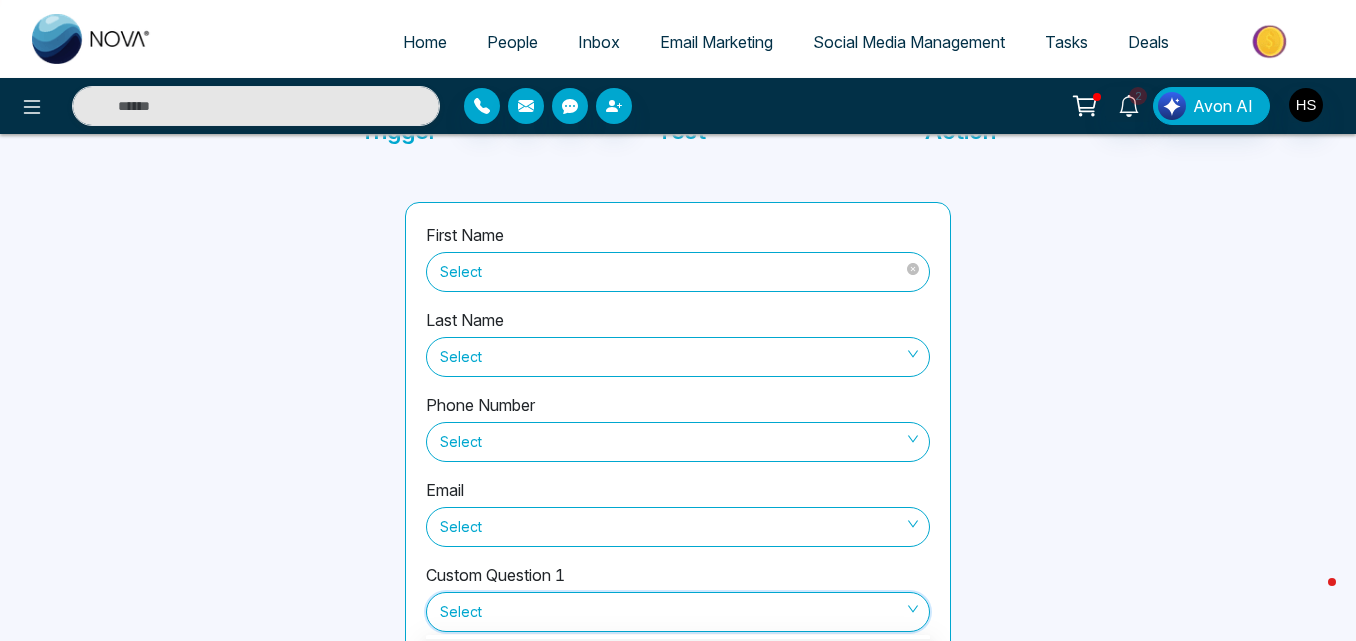 click on "Select" at bounding box center [678, 272] 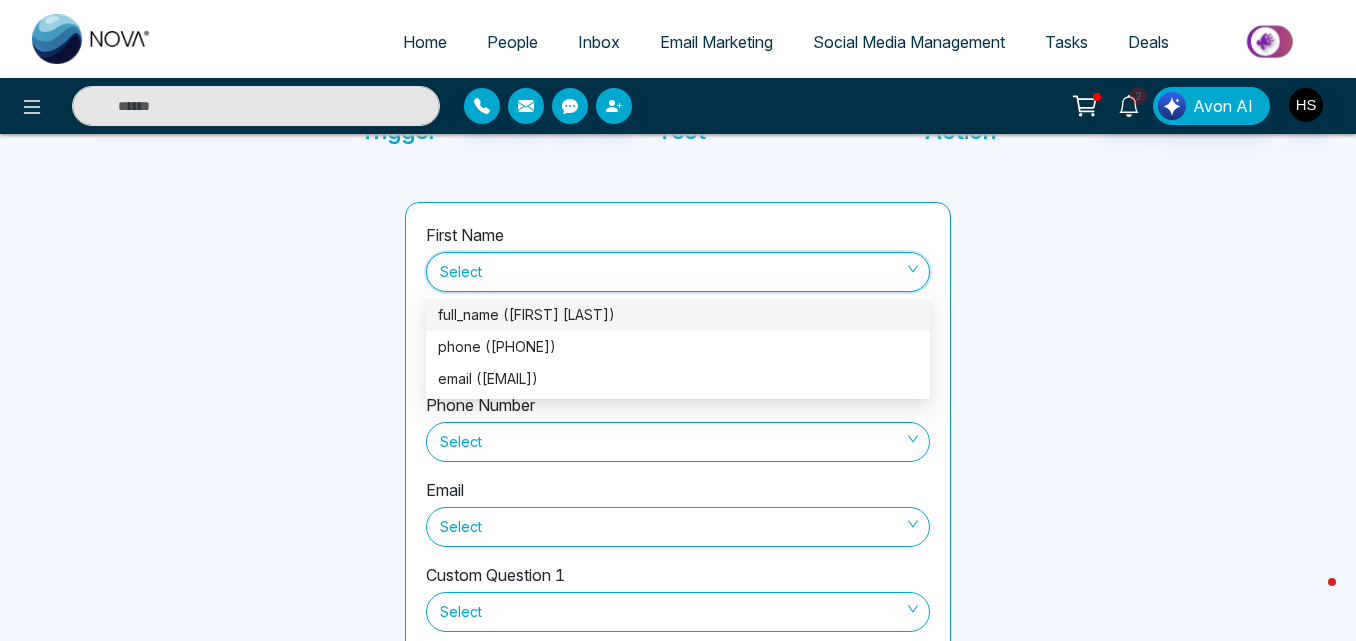 click on "full_name ([FIRST] [LAST])" at bounding box center [678, 315] 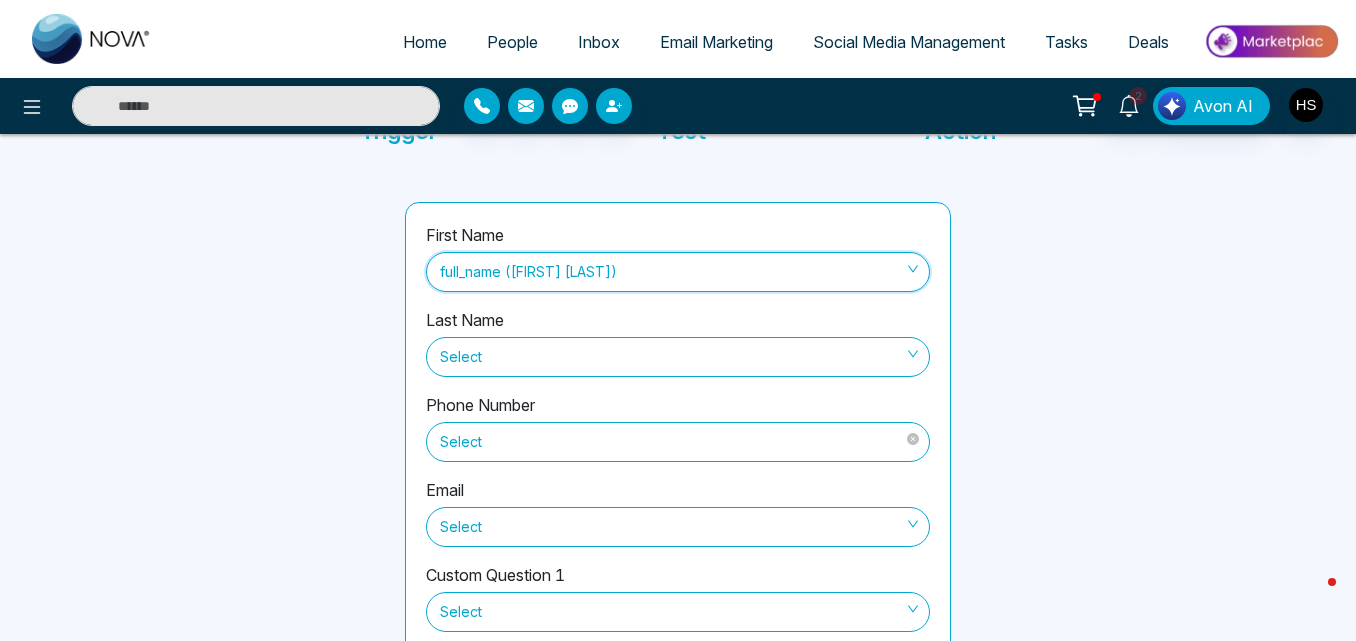 click on "Select" at bounding box center (678, 442) 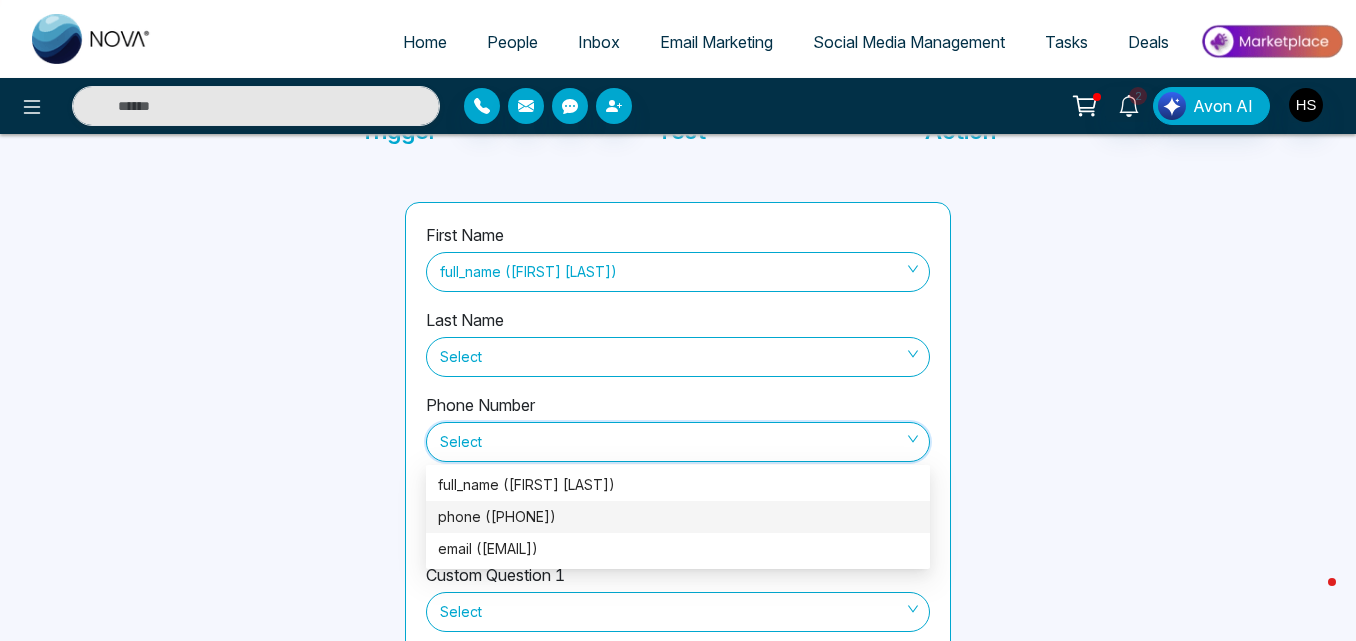 click on "phone ([PHONE])" at bounding box center [678, 517] 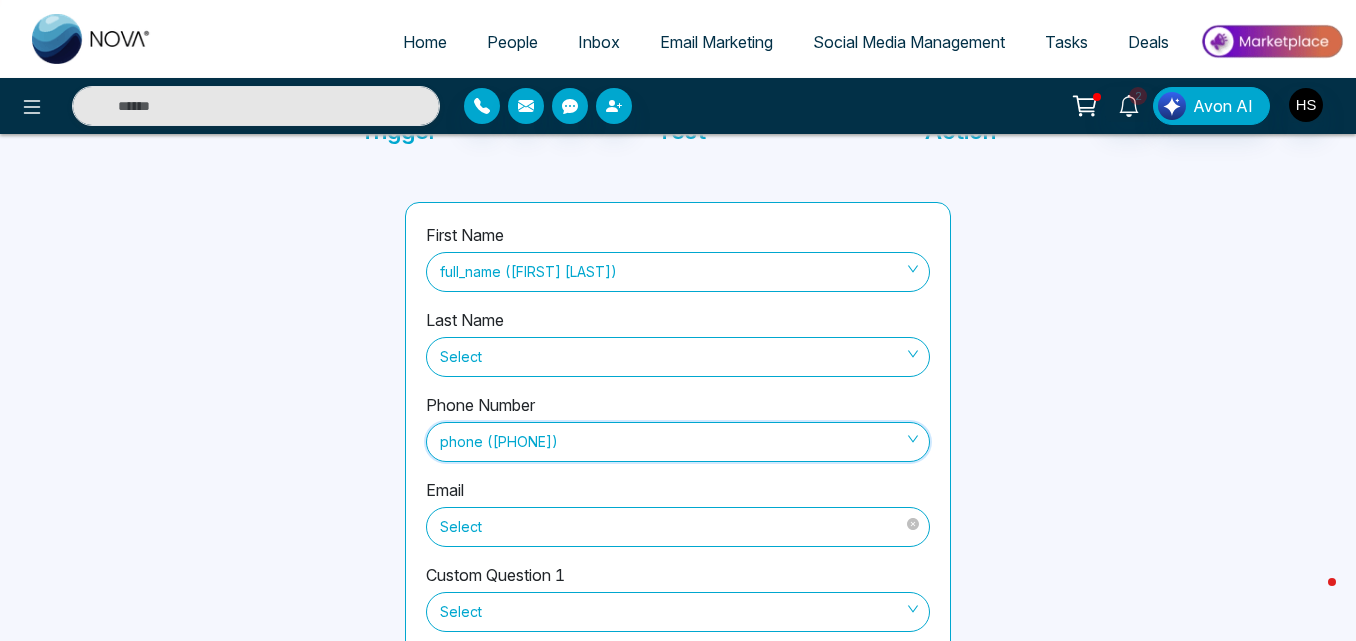 click on "Select" at bounding box center (678, 527) 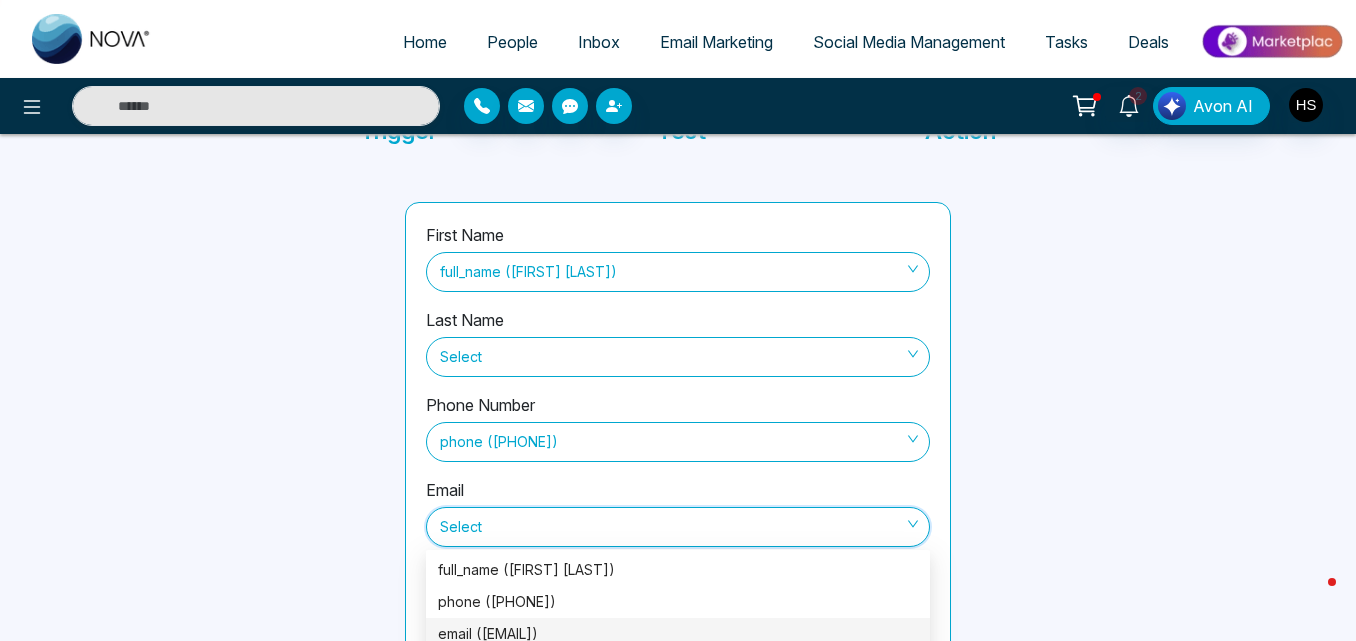 click on "email ([EMAIL])" at bounding box center (678, 634) 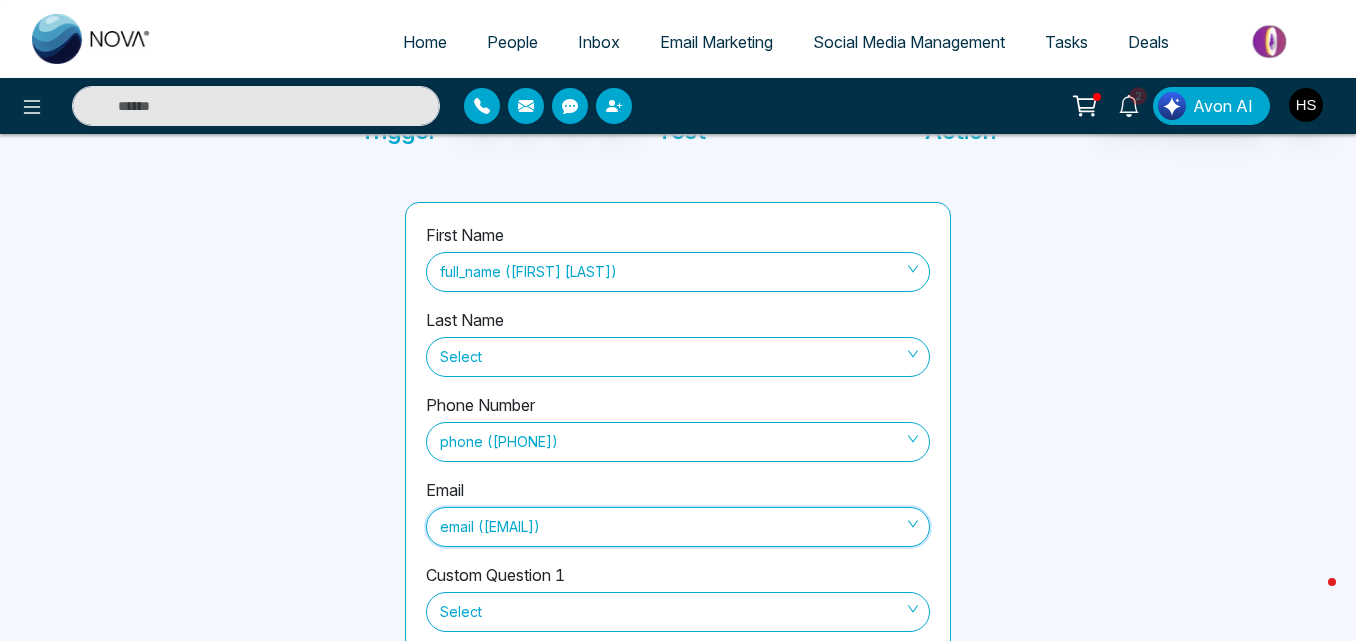 scroll, scrollTop: 288, scrollLeft: 0, axis: vertical 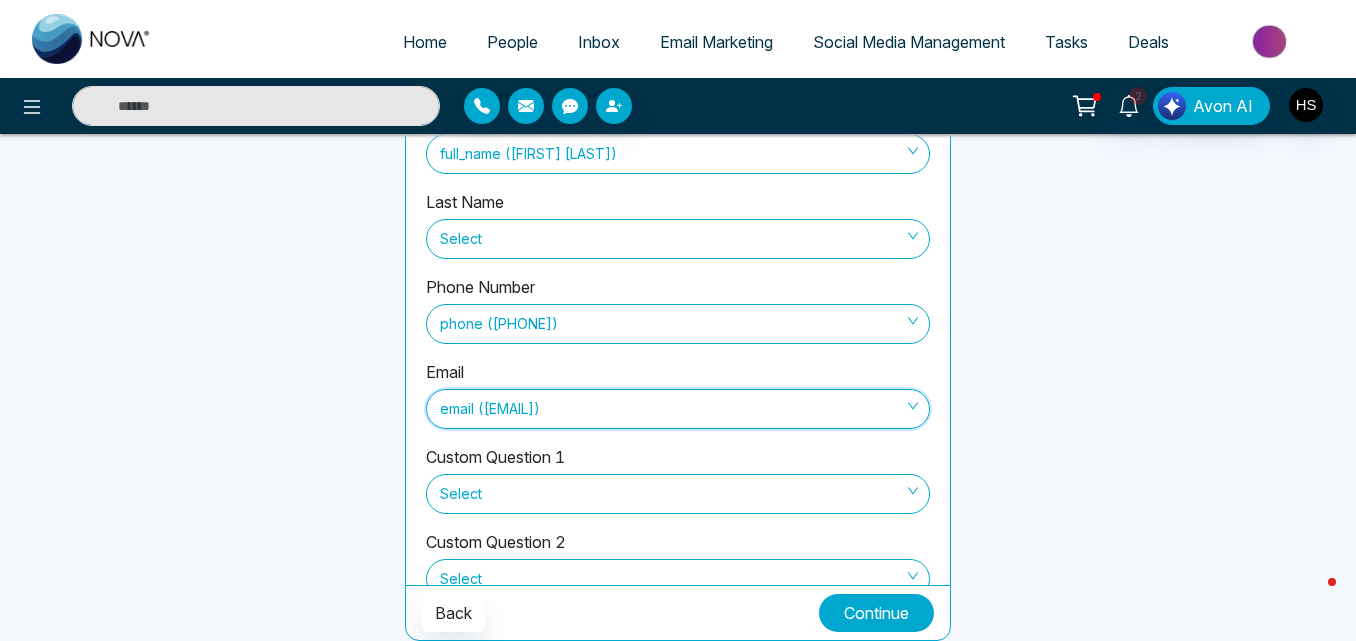 click on "Continue" at bounding box center [876, 613] 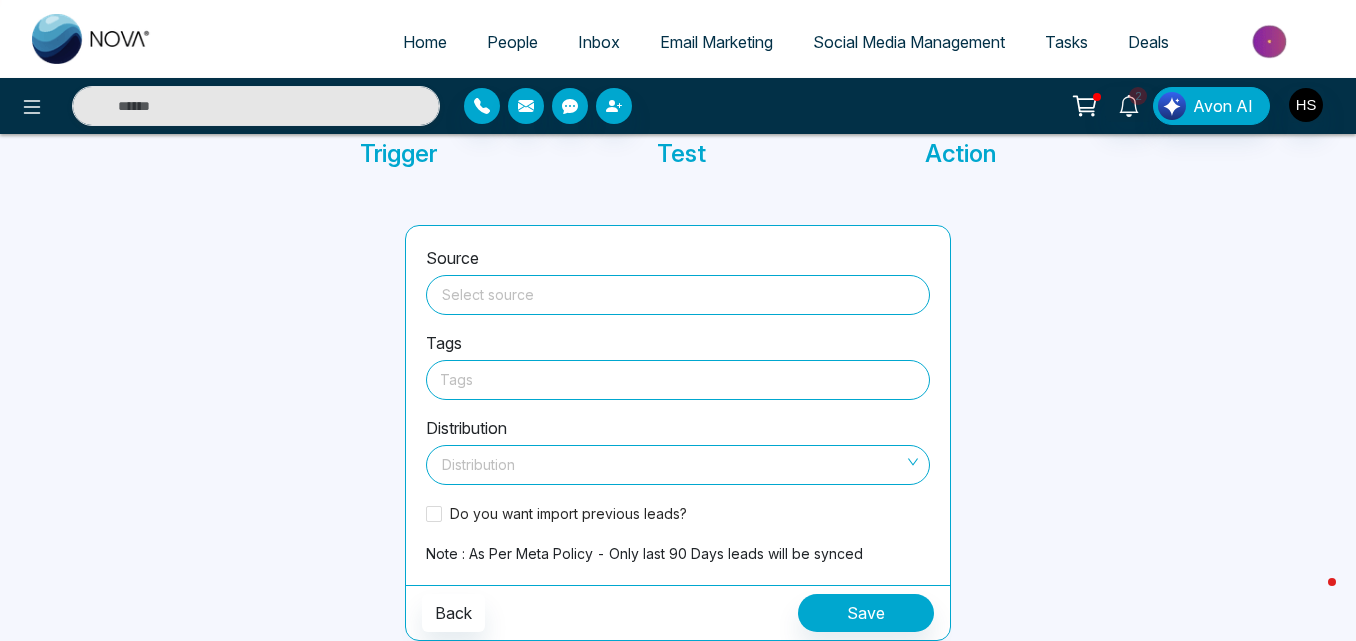 scroll, scrollTop: 147, scrollLeft: 0, axis: vertical 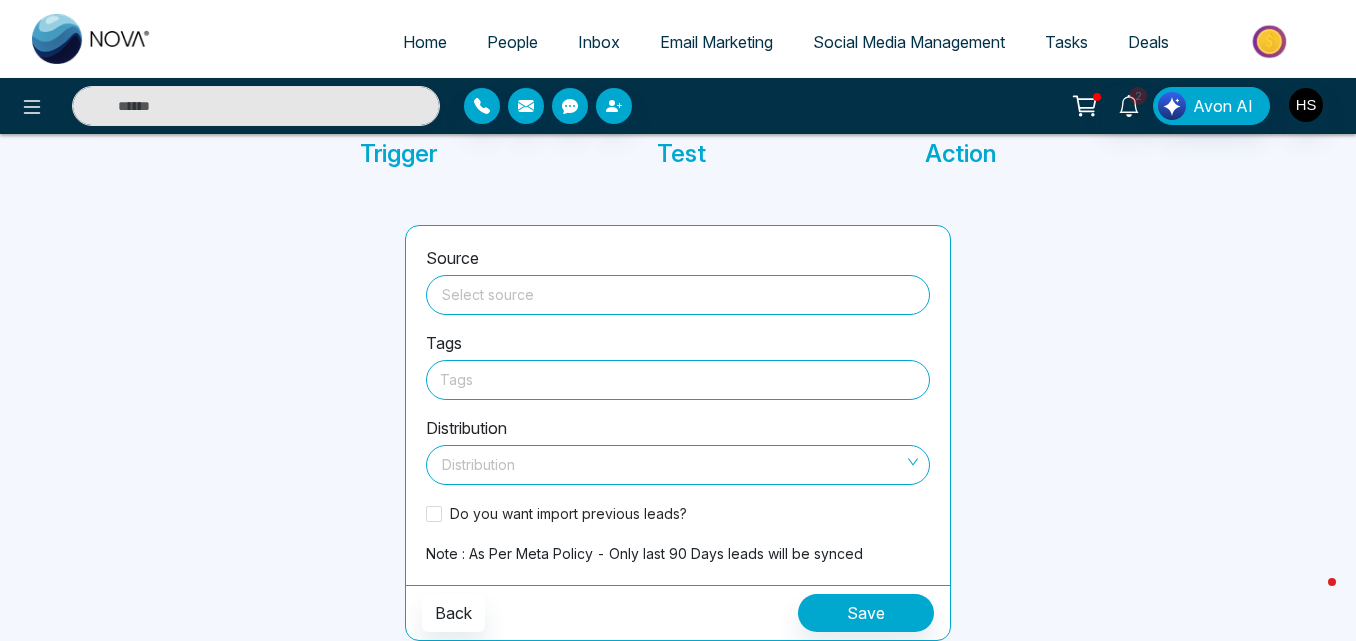 click at bounding box center (678, 295) 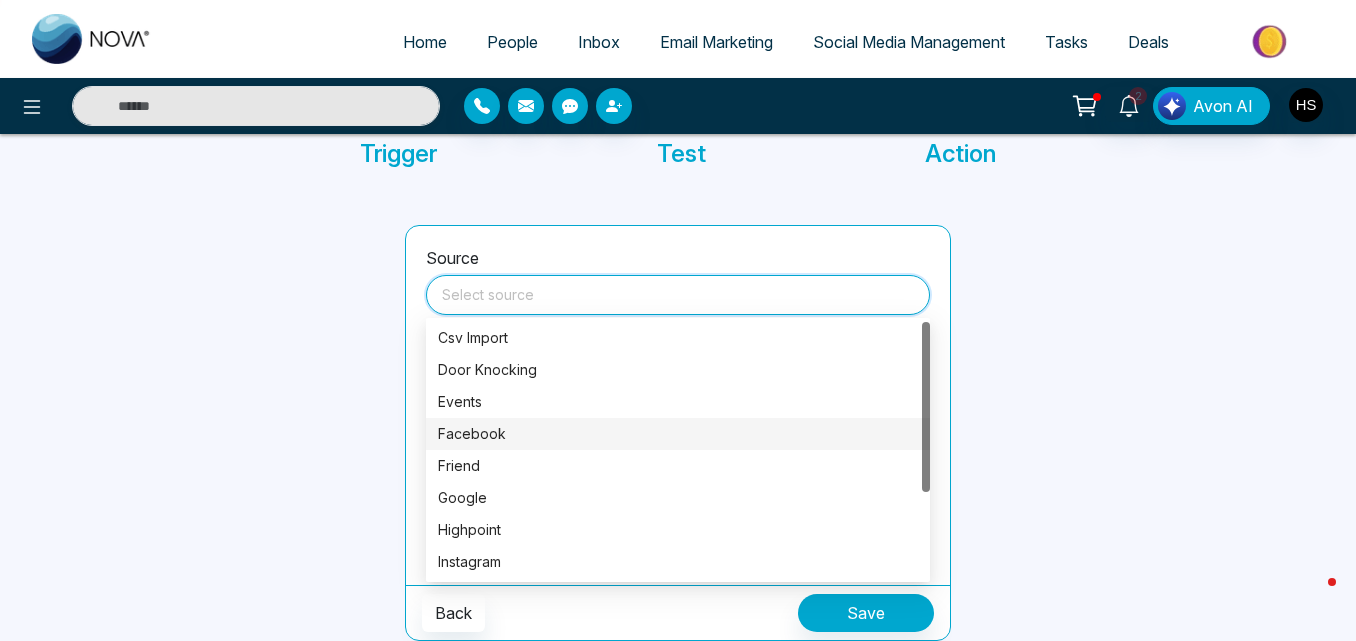 click on "Facebook" at bounding box center [678, 434] 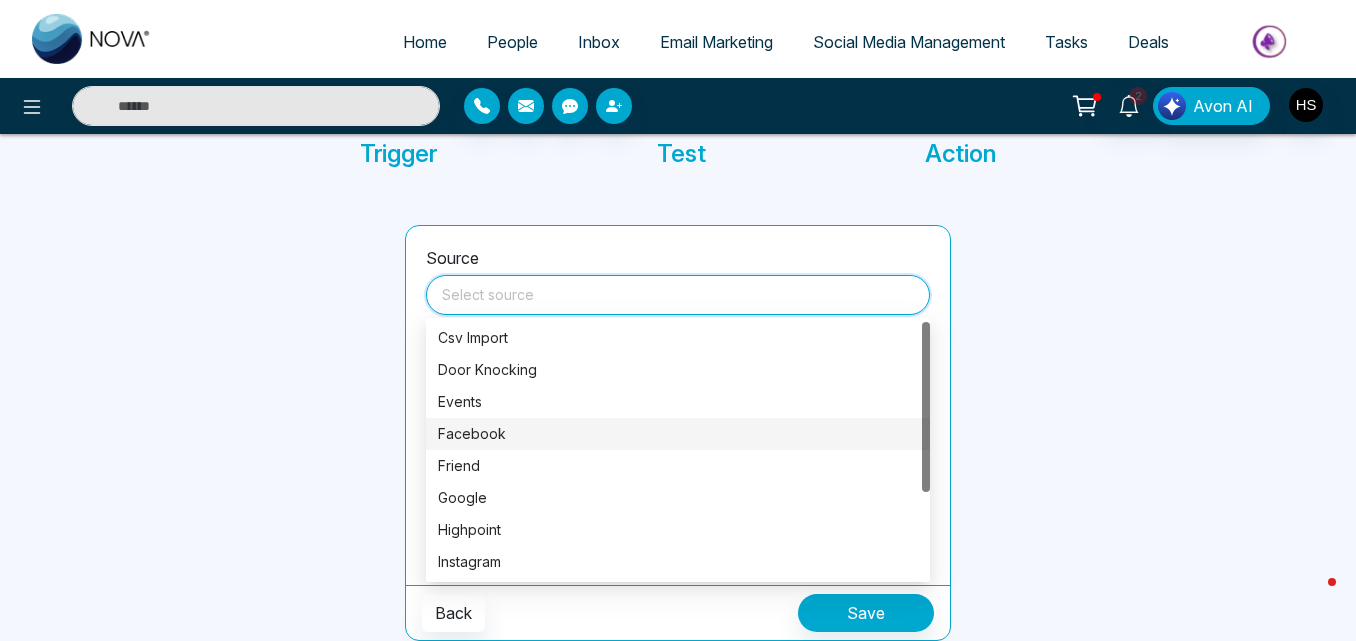 type on "********" 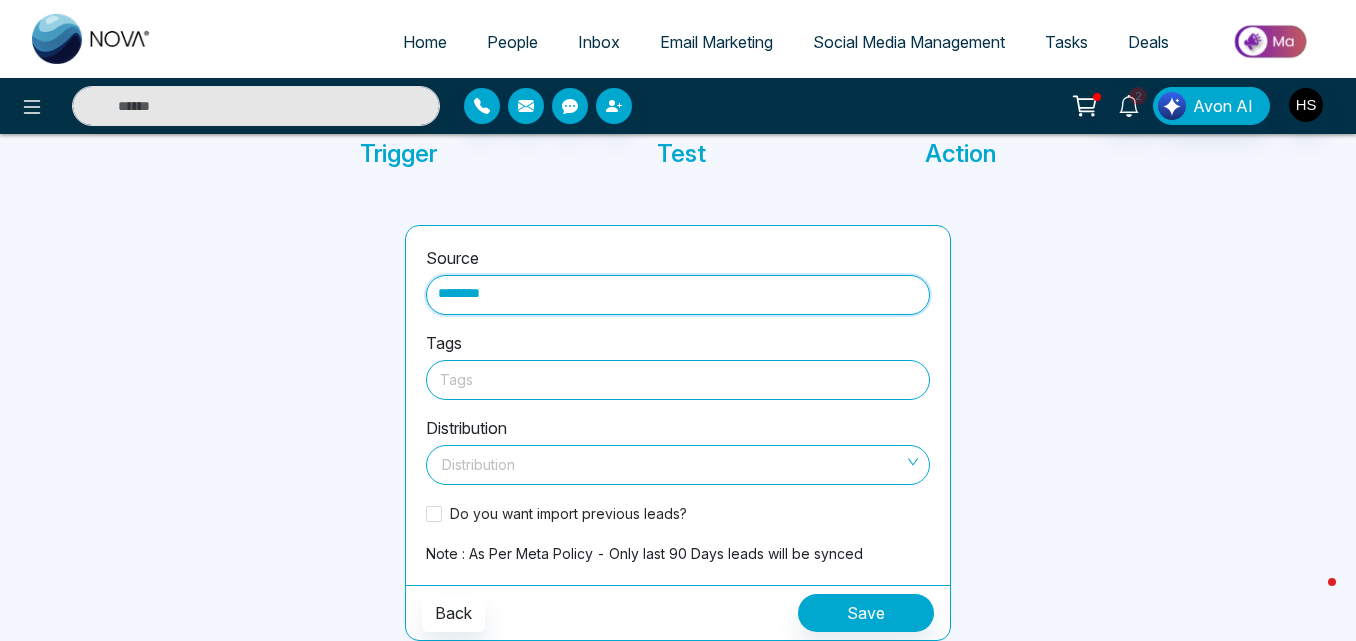 click at bounding box center [678, 379] 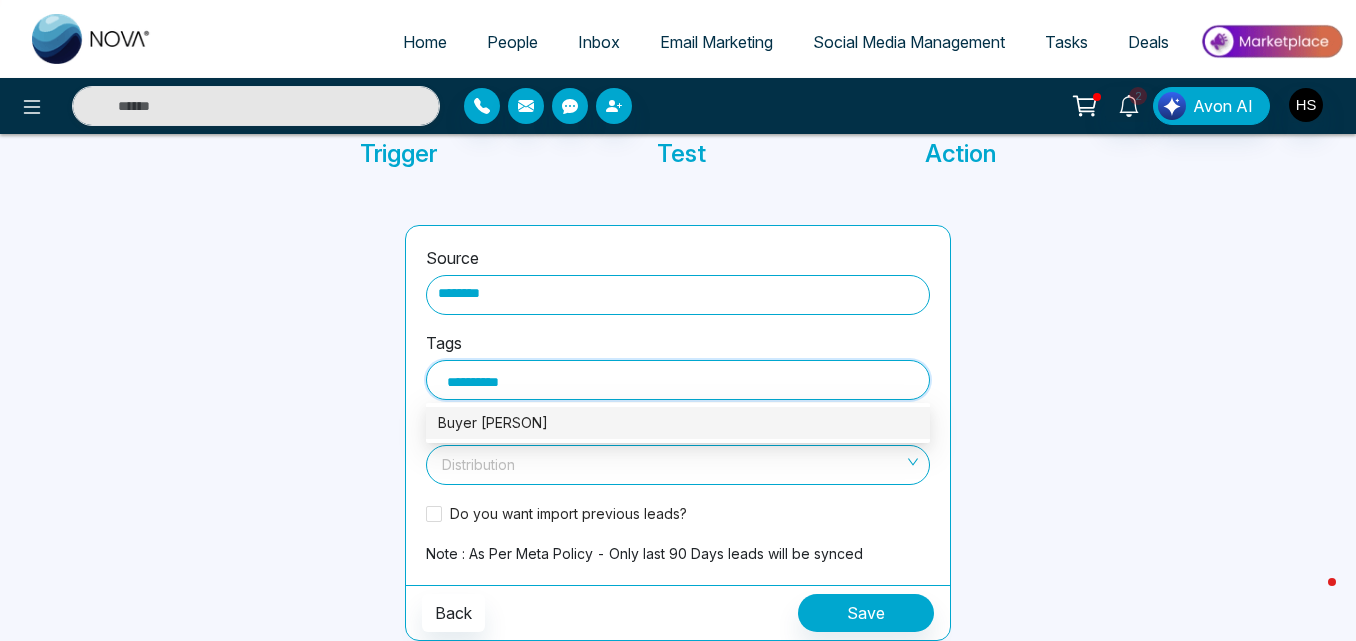 type on "**********" 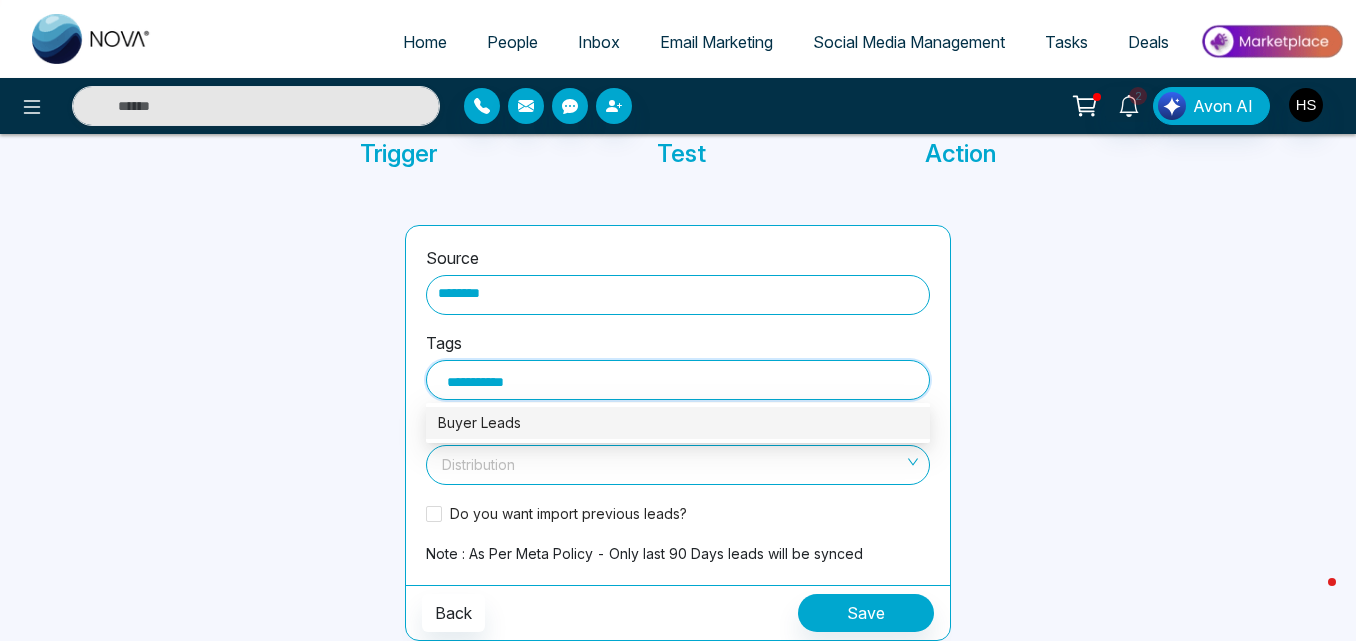 type 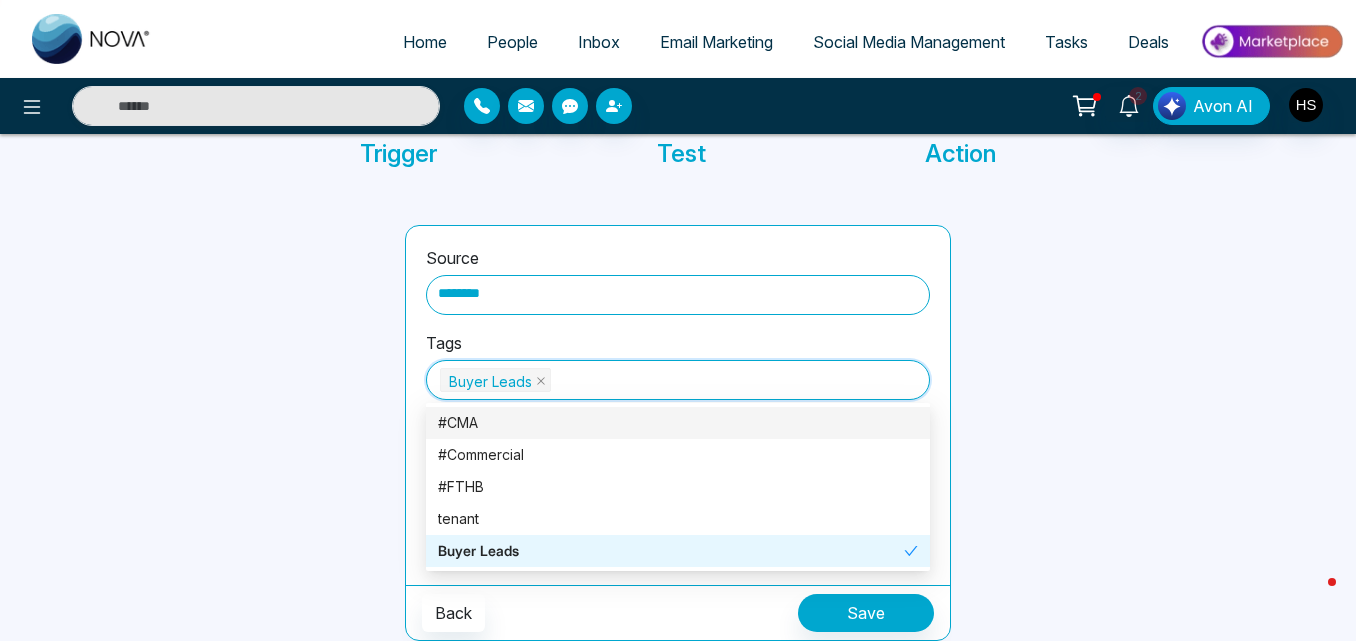 click at bounding box center (250, 433) 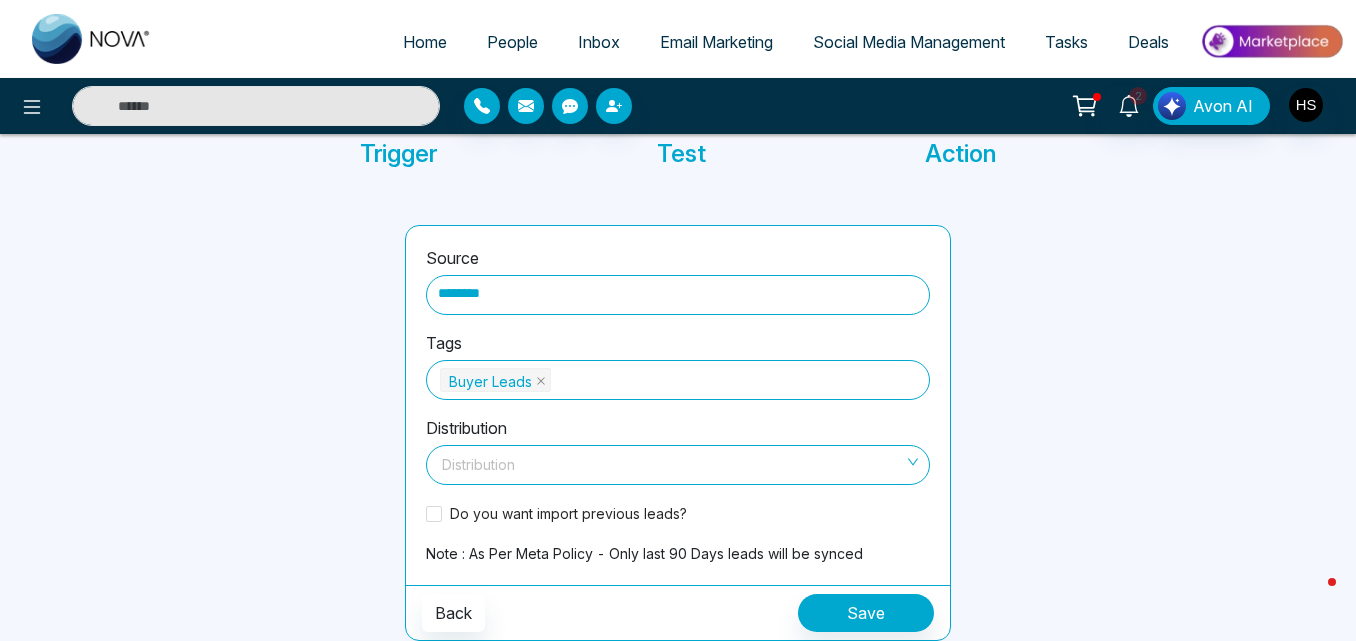 click at bounding box center (671, 461) 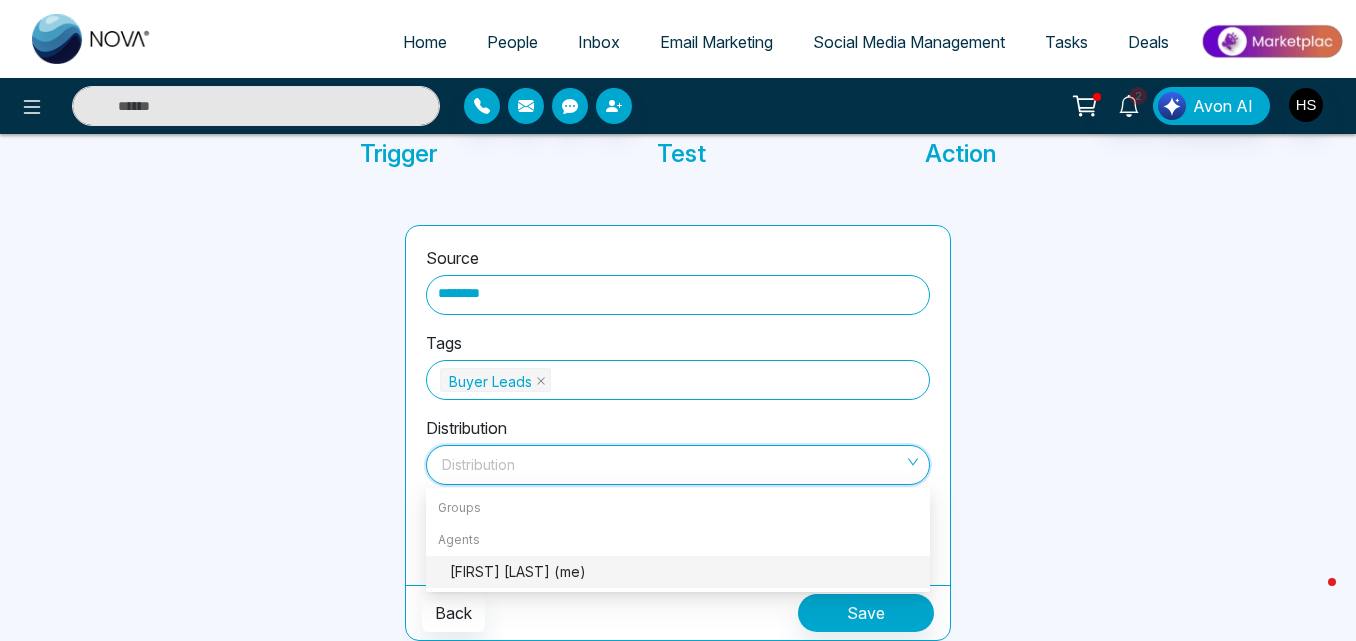 click on "[FIRST] [LAST] (me)" at bounding box center [684, 572] 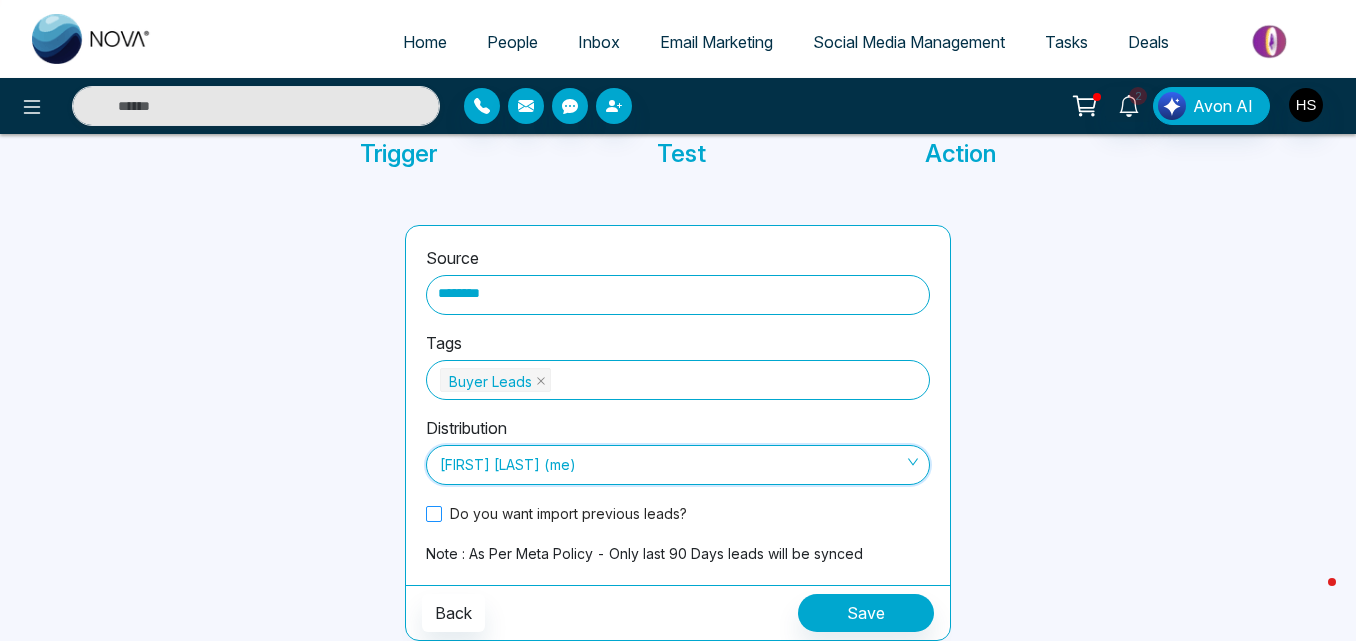 click at bounding box center [434, 514] 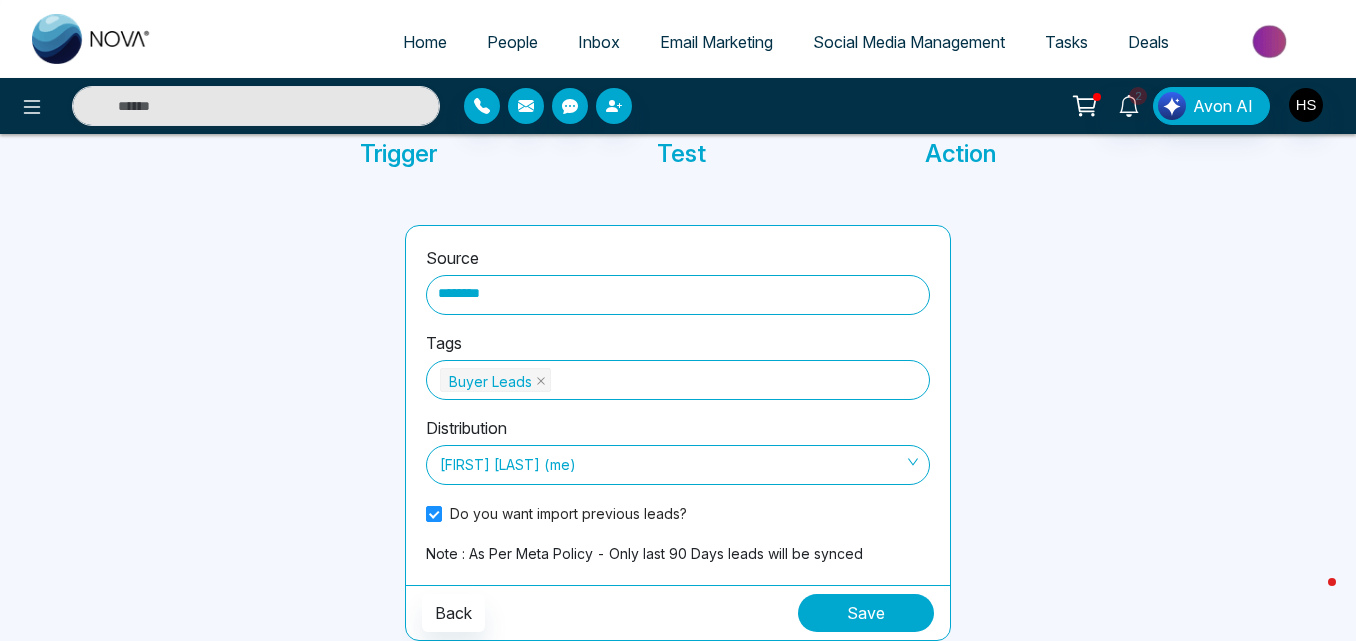 click on "Save" at bounding box center [866, 613] 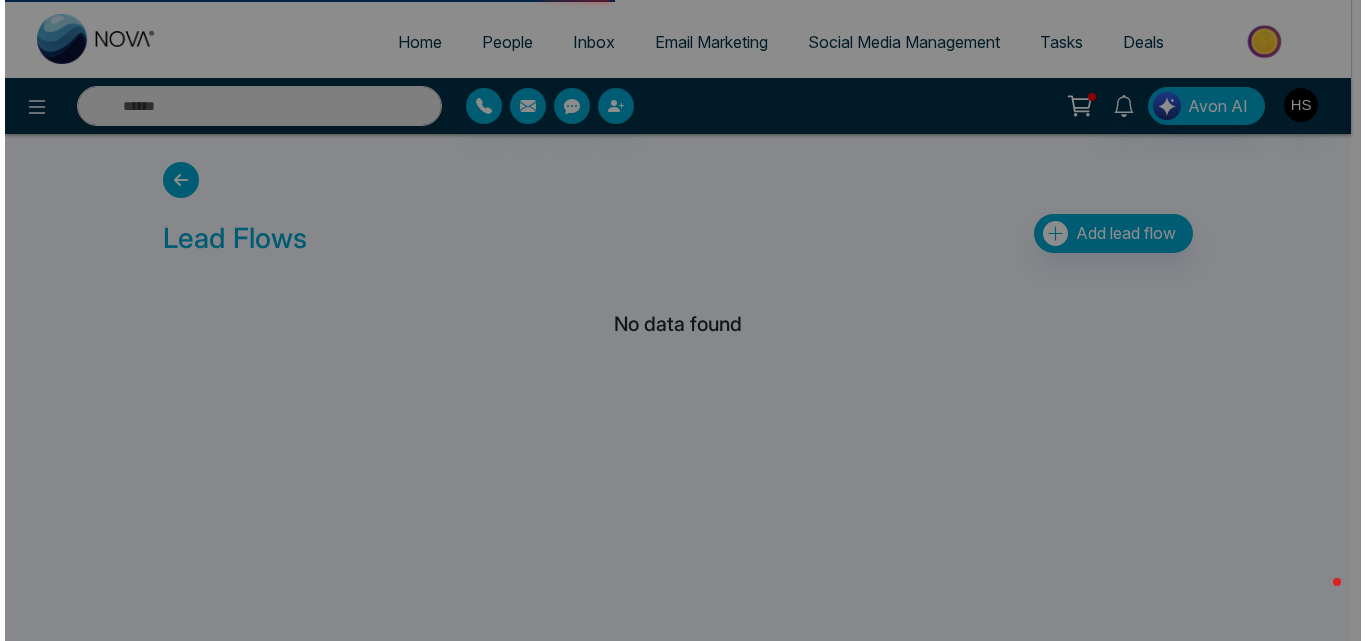 scroll, scrollTop: 0, scrollLeft: 0, axis: both 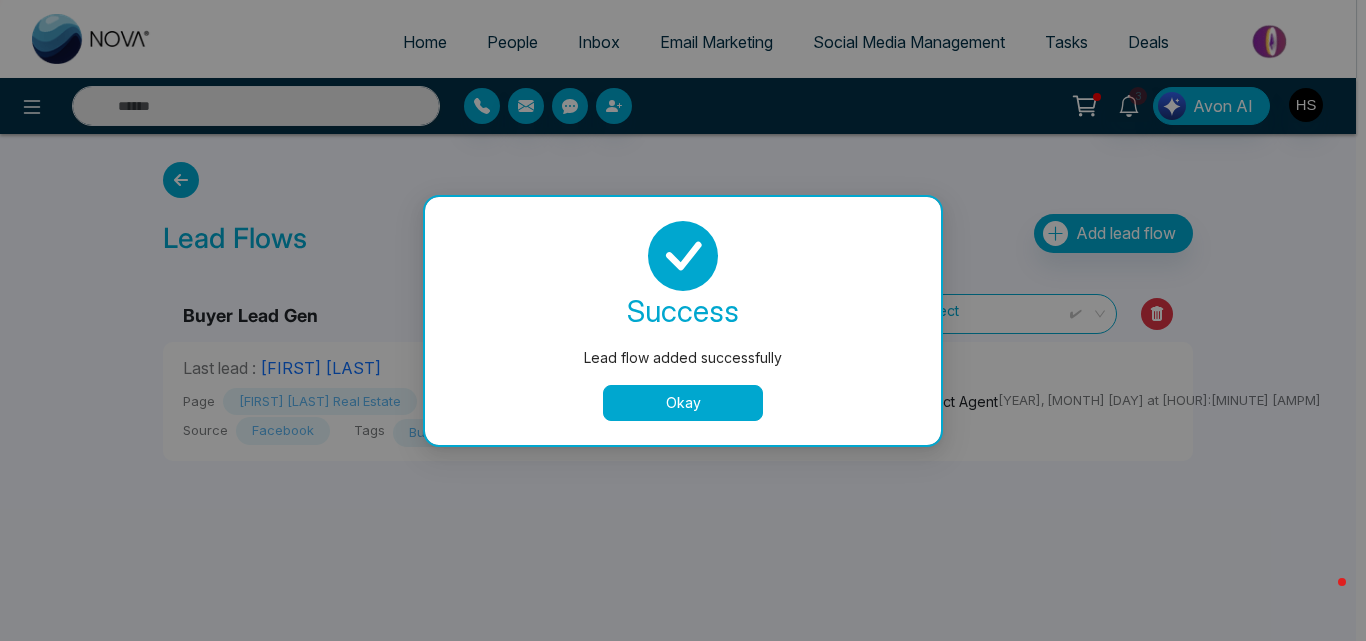 click on "Okay" at bounding box center (683, 403) 